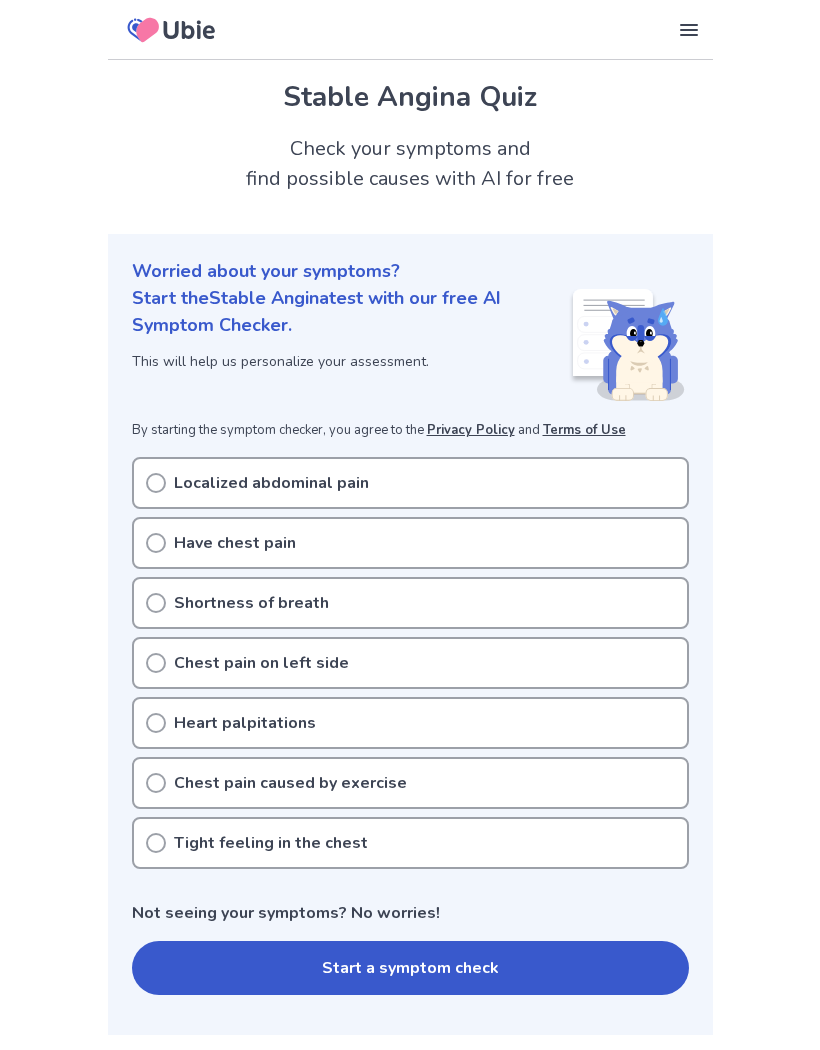 scroll, scrollTop: 0, scrollLeft: 0, axis: both 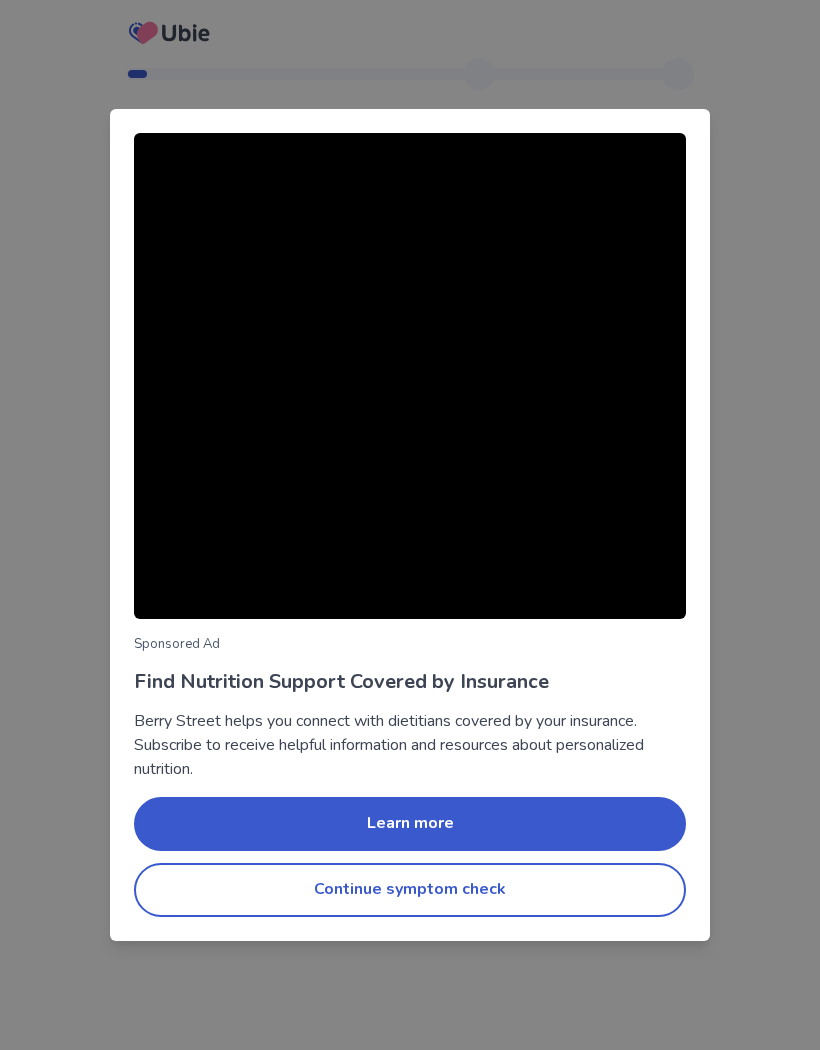 click on "Continue symptom check" at bounding box center (410, 890) 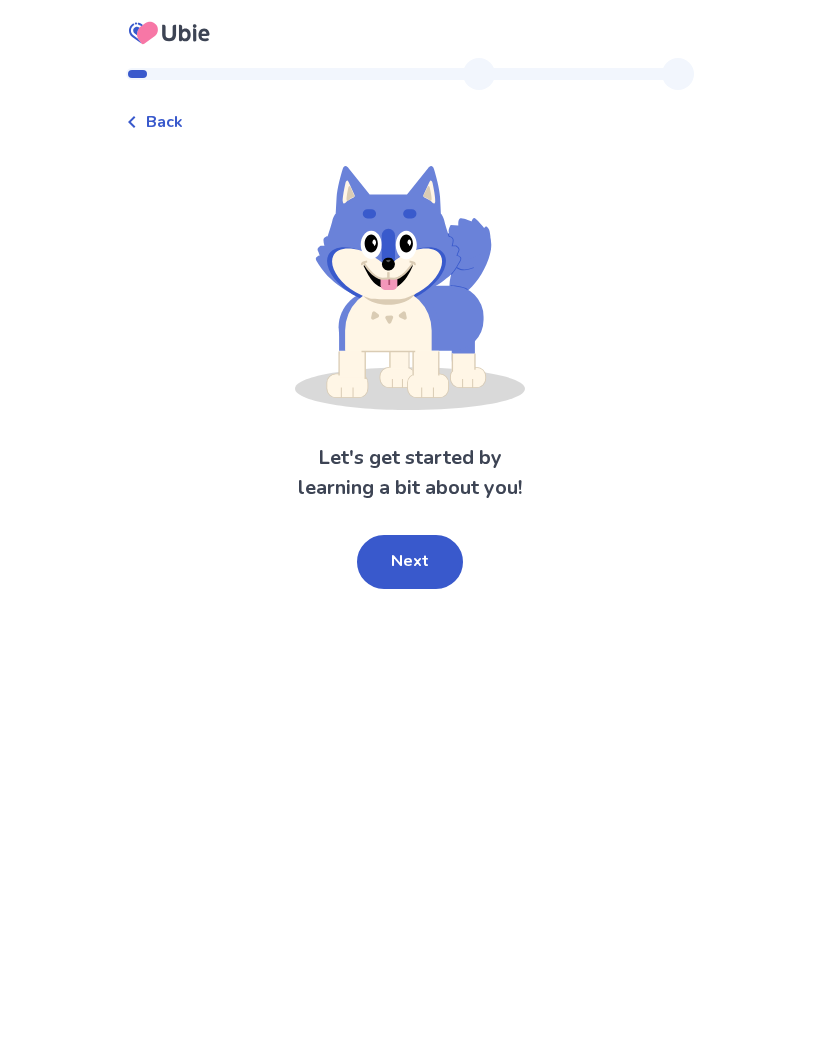 click on "Next" at bounding box center (410, 562) 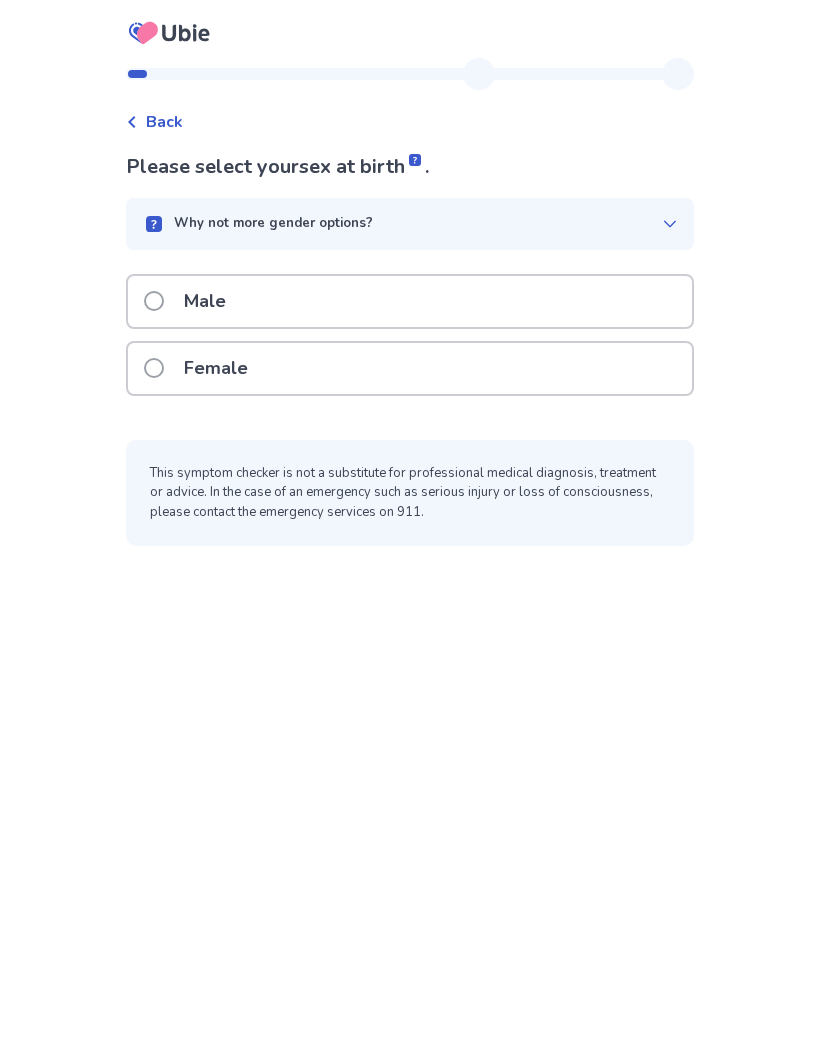 click at bounding box center (154, 368) 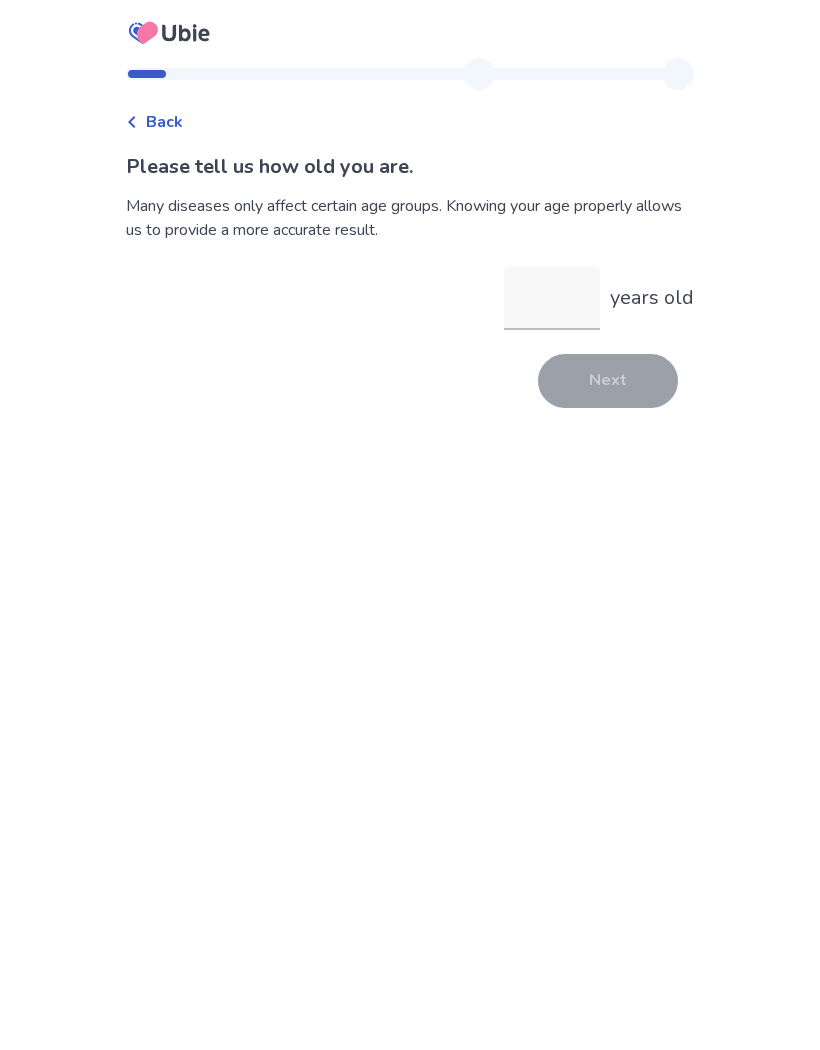 click on "years old" at bounding box center (552, 298) 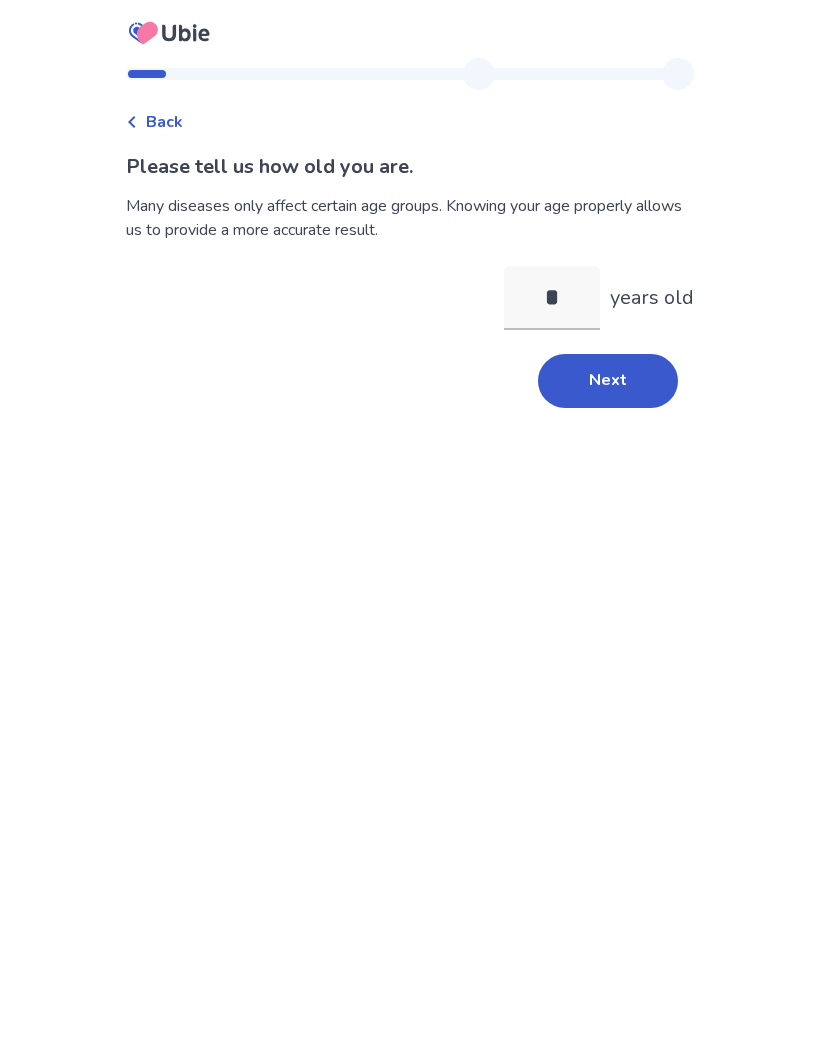 type on "**" 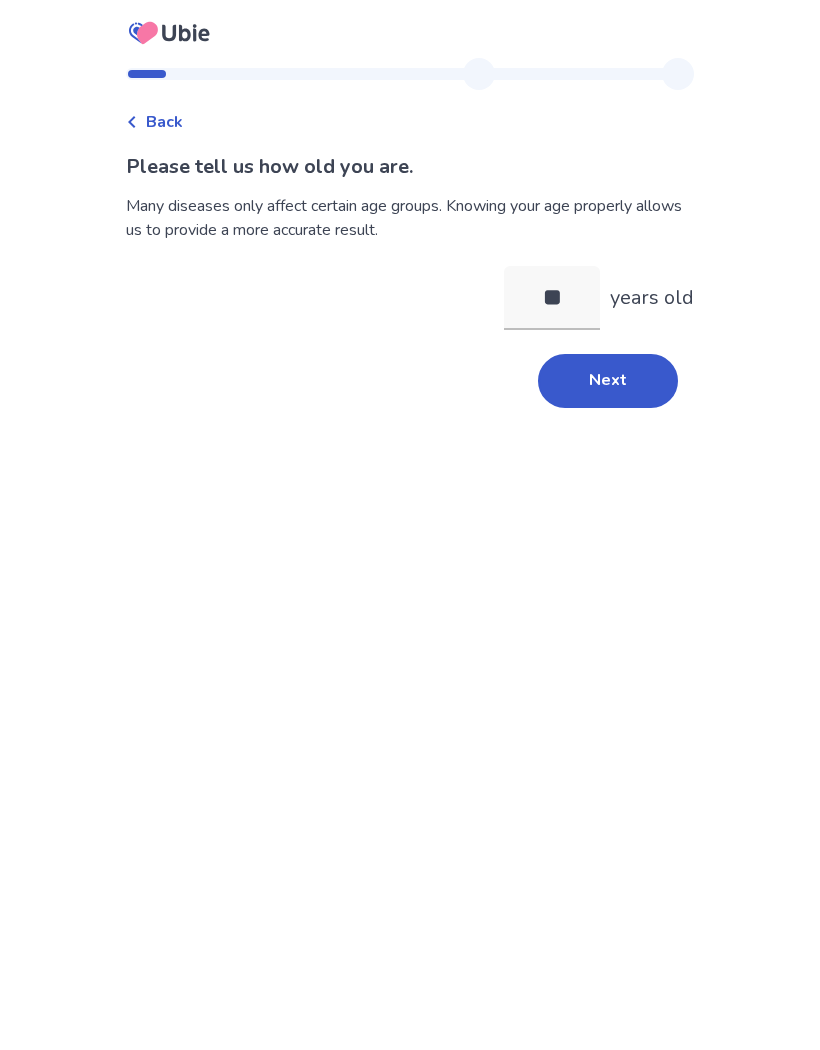 click on "Next" at bounding box center [608, 381] 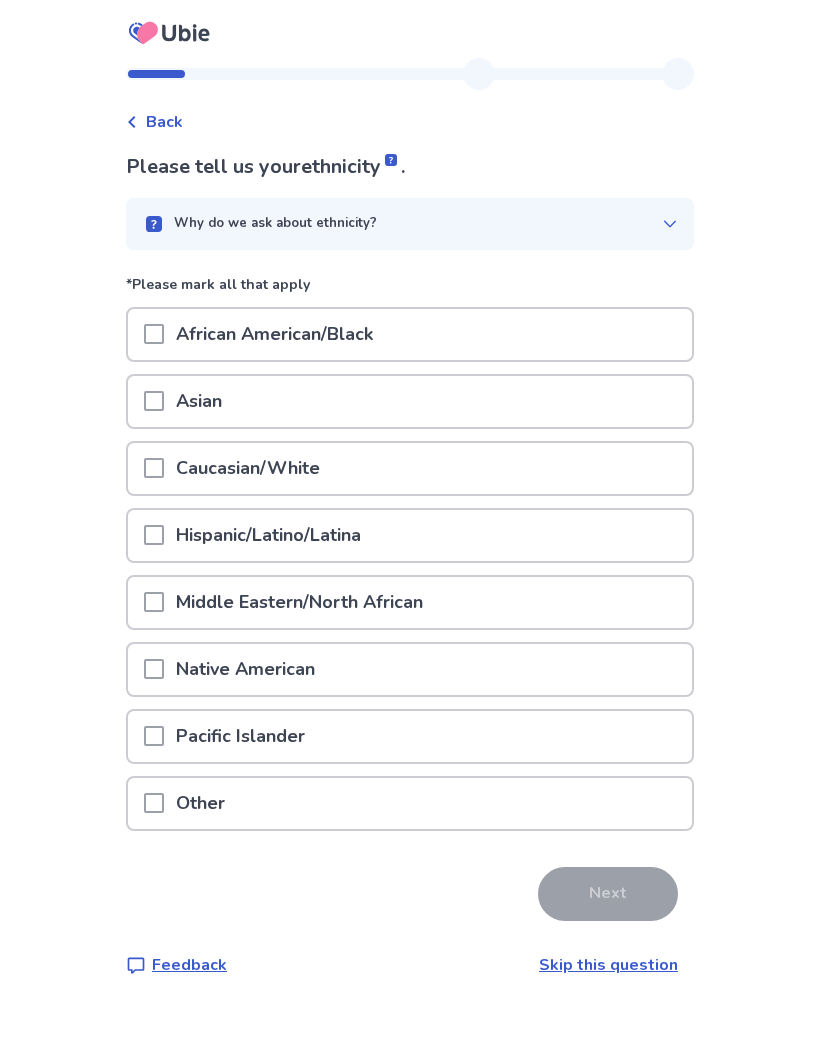 click at bounding box center [154, 468] 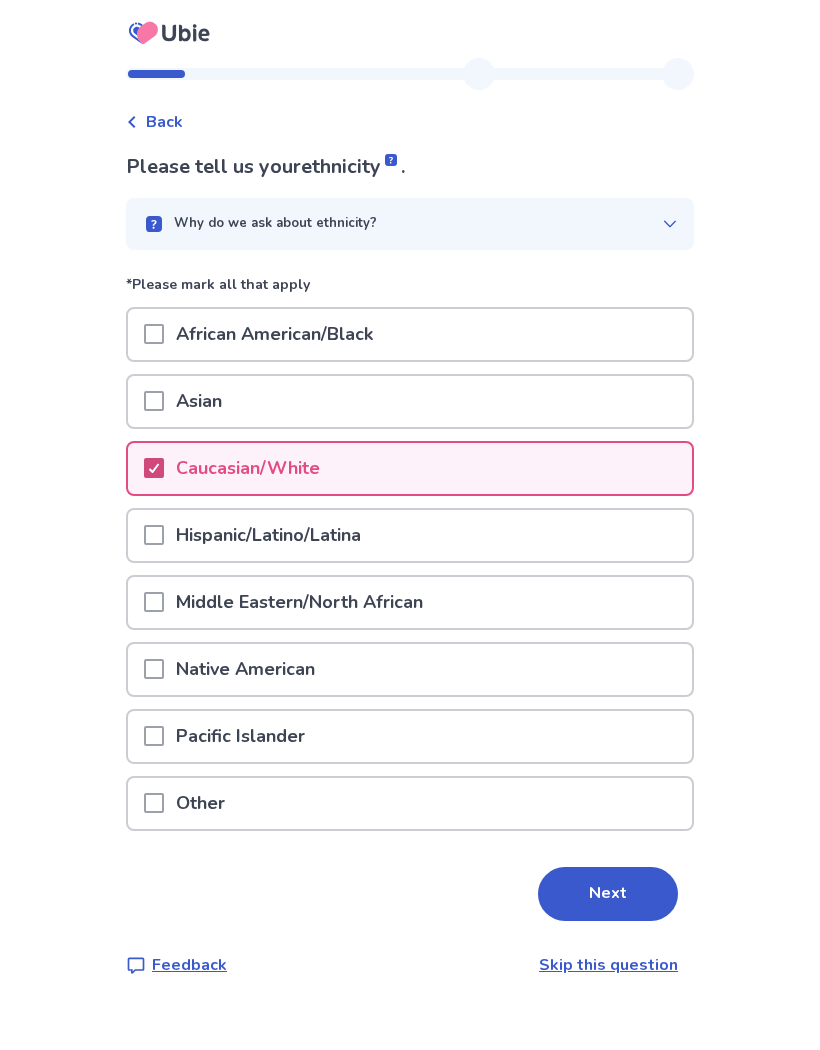 click on "Next" at bounding box center [608, 894] 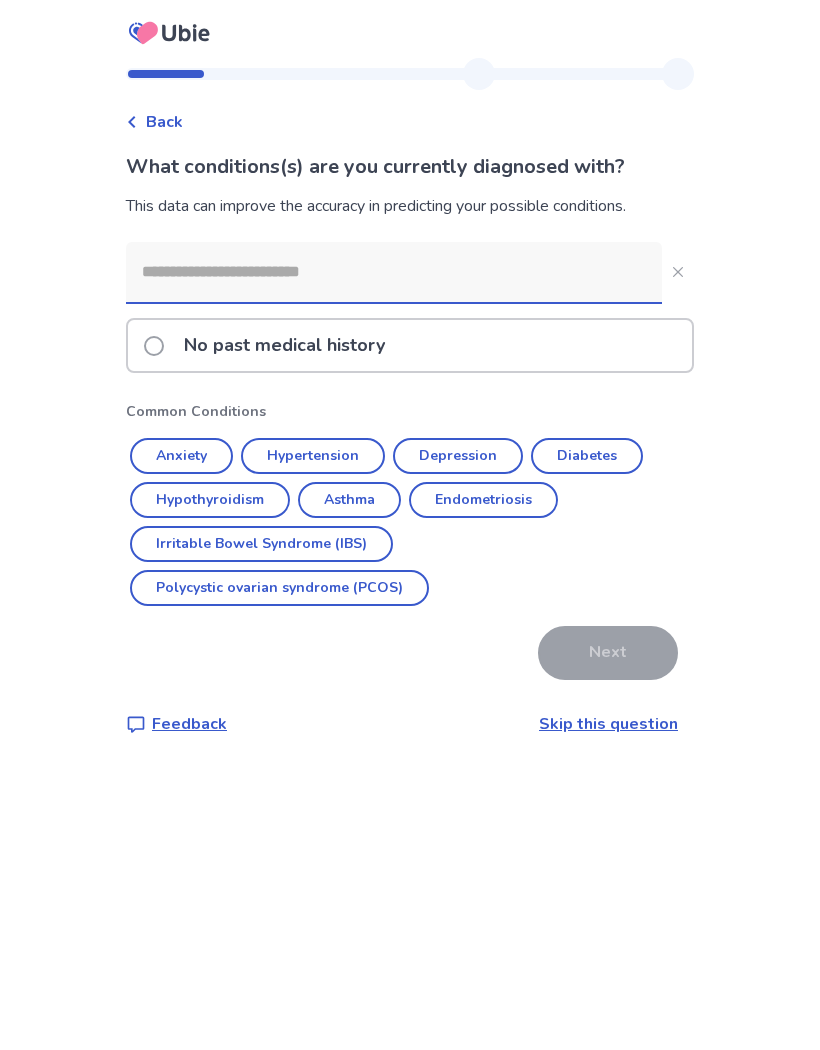 click on "Hypertension" at bounding box center (313, 456) 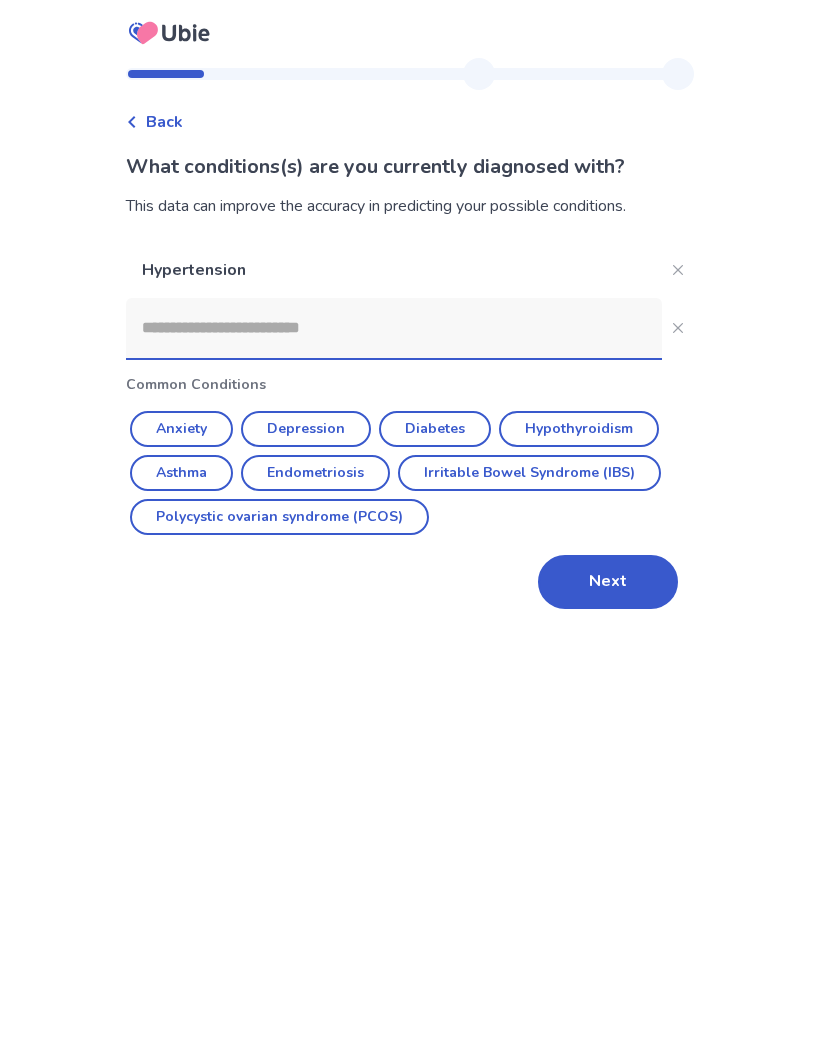 click on "Next" at bounding box center [608, 582] 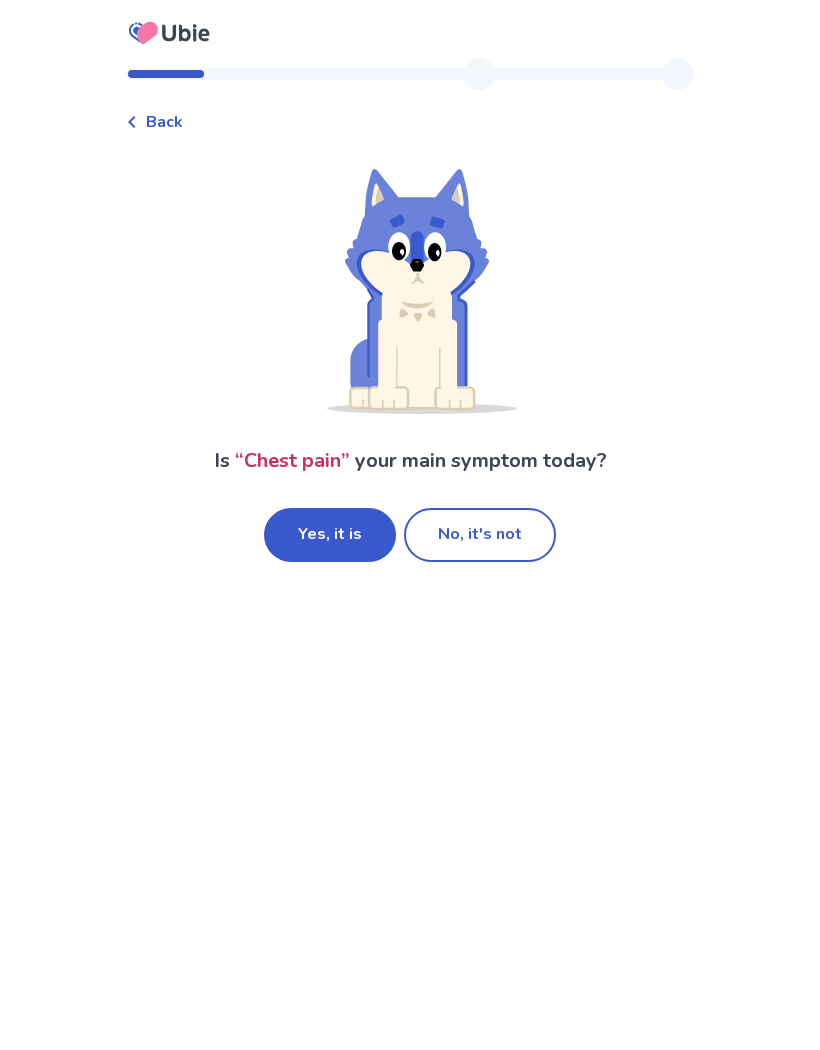 click on "Yes, it is" at bounding box center [330, 535] 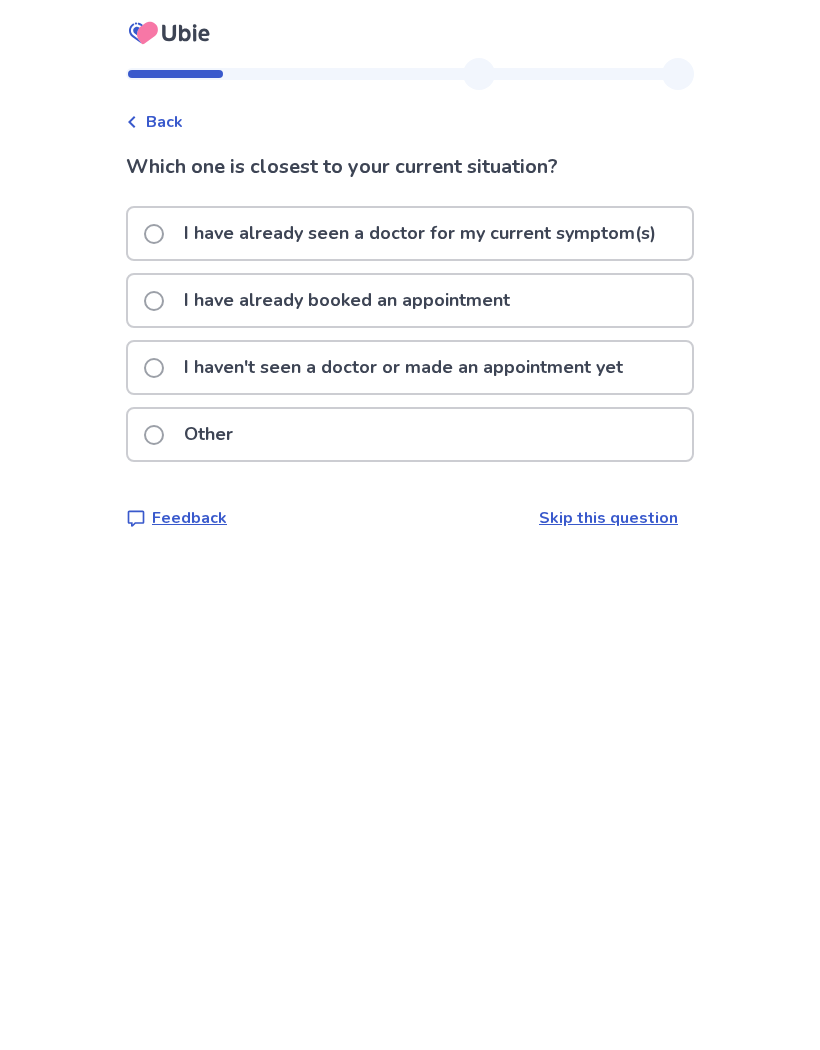 click on "I haven't seen a doctor or made an appointment yet" at bounding box center [389, 367] 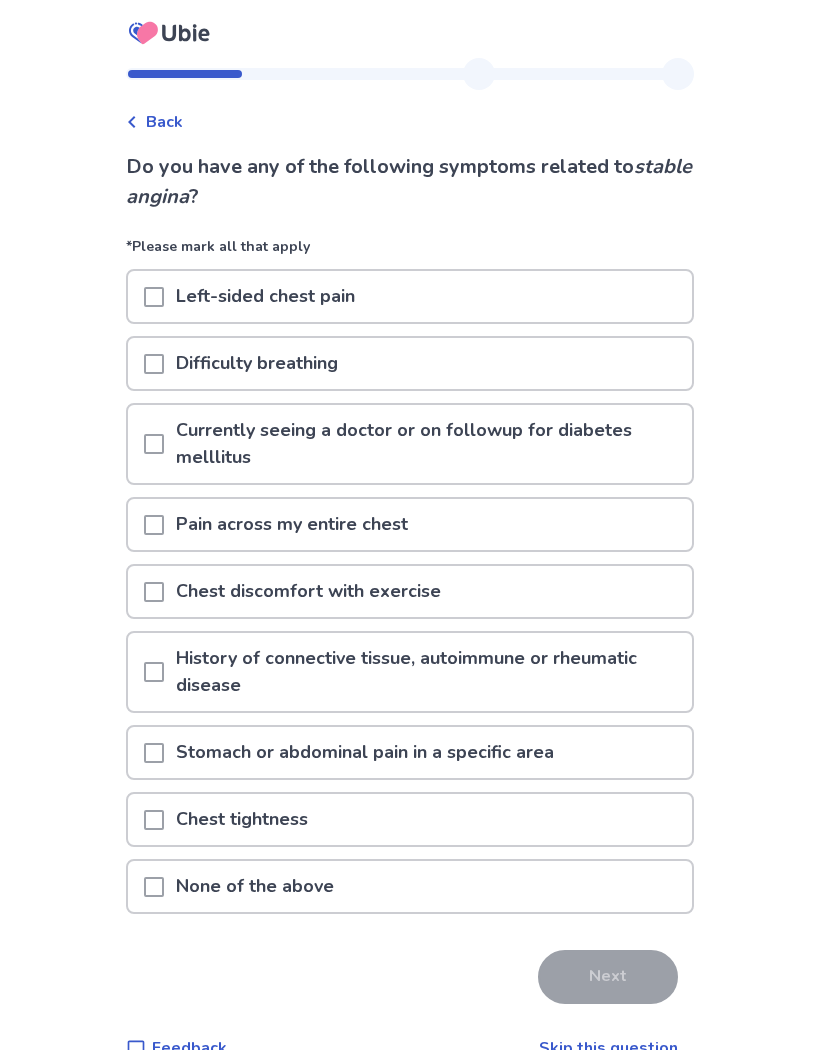 click at bounding box center [154, 525] 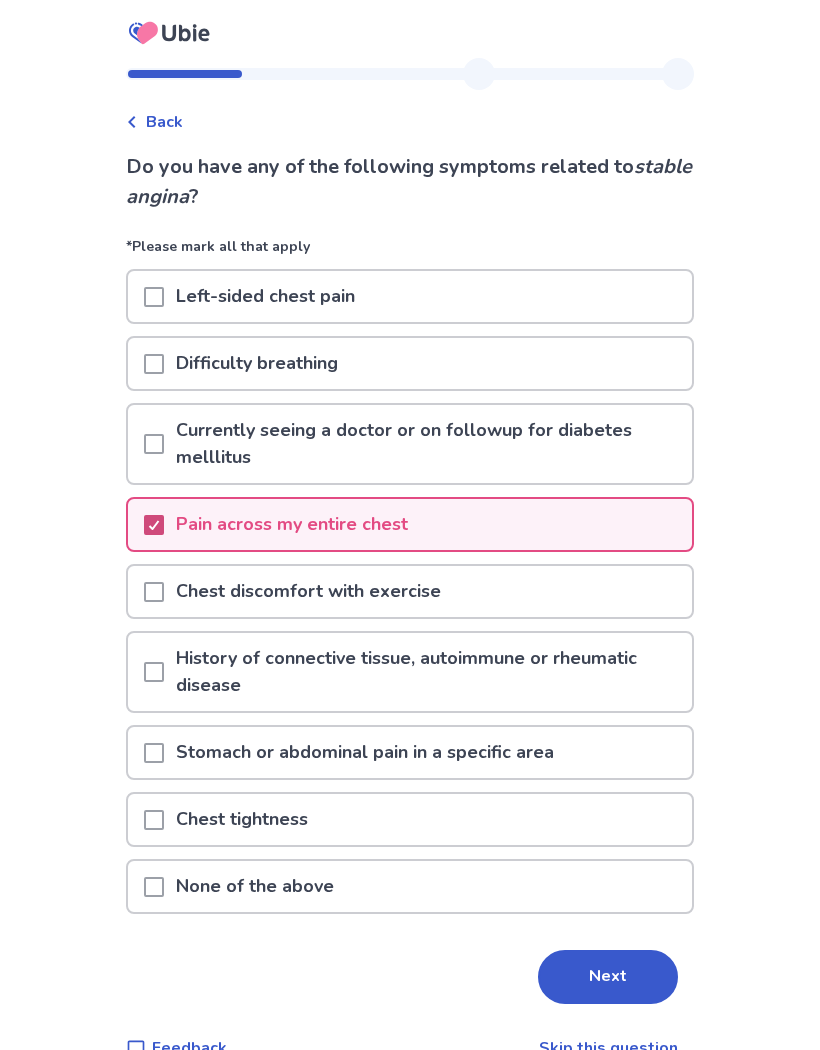 click on "Next" at bounding box center (608, 977) 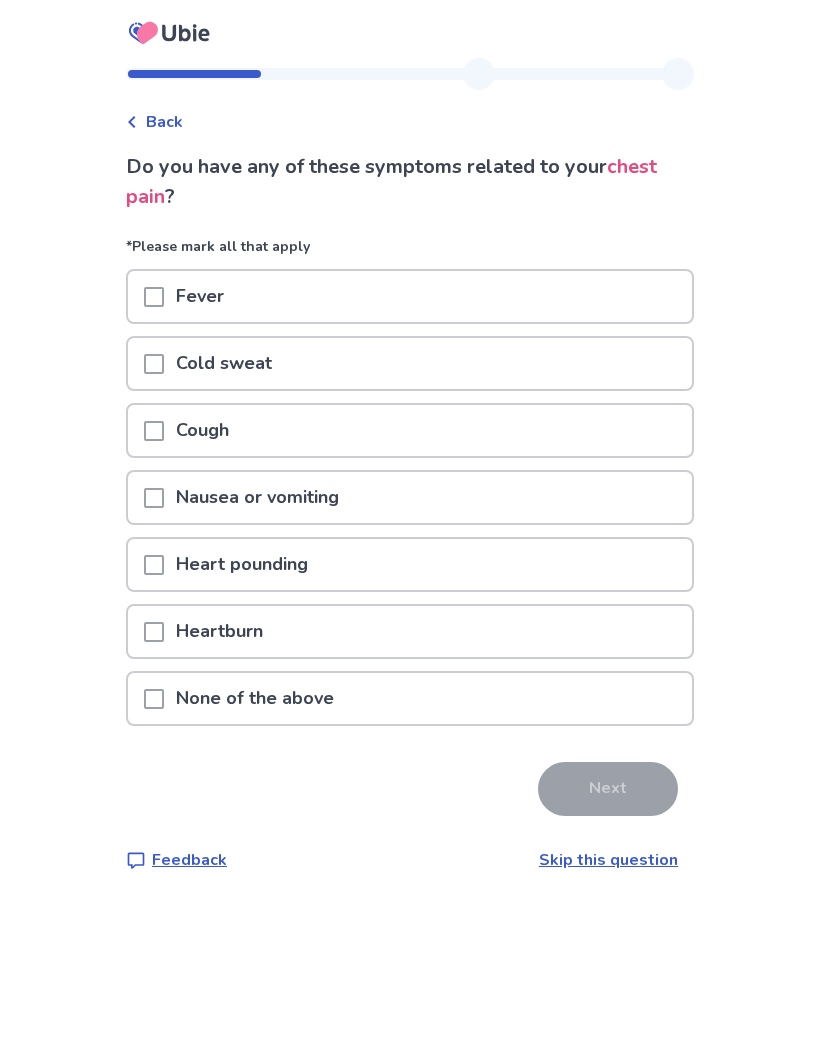 click at bounding box center [154, 698] 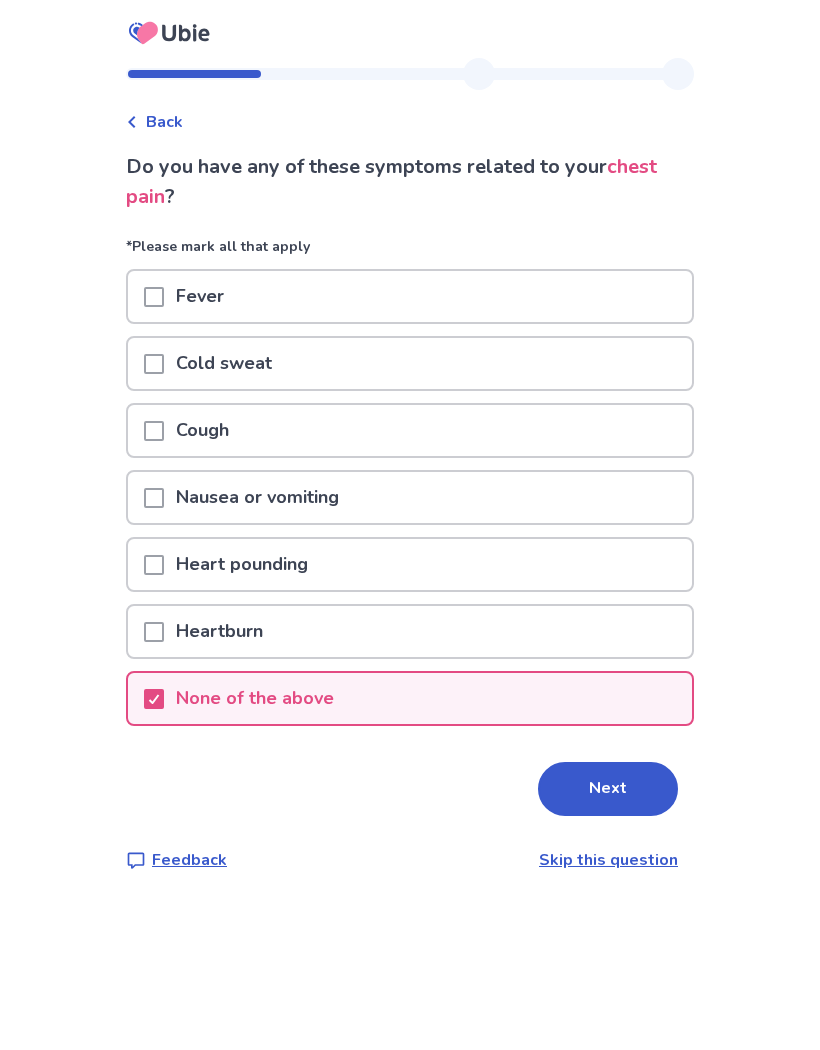 click on "Next" at bounding box center (608, 789) 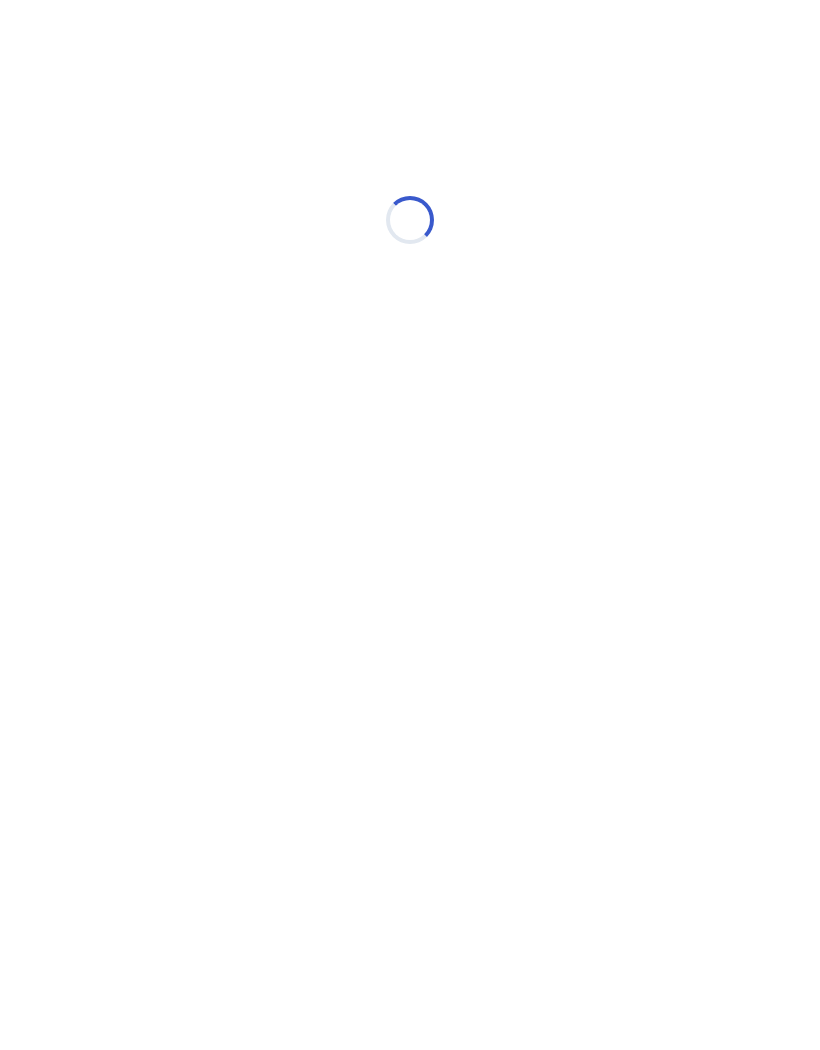 select on "*" 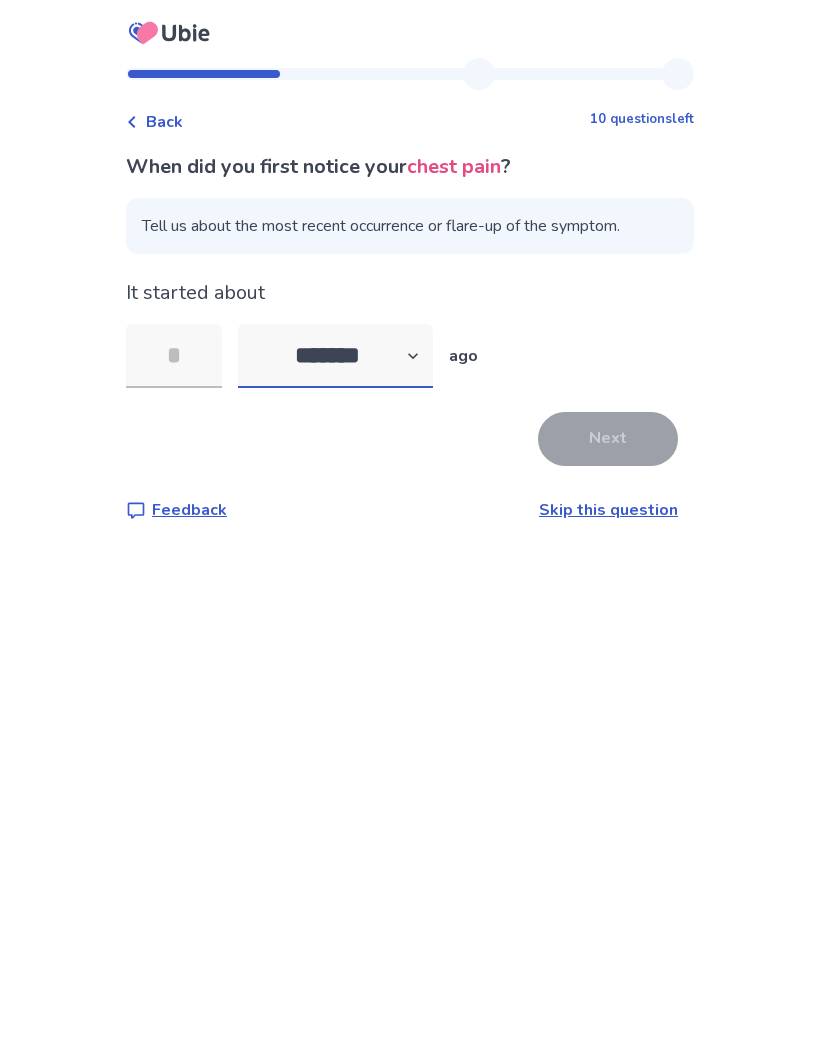 click on "******* ****** ******* ******** *******" at bounding box center [335, 356] 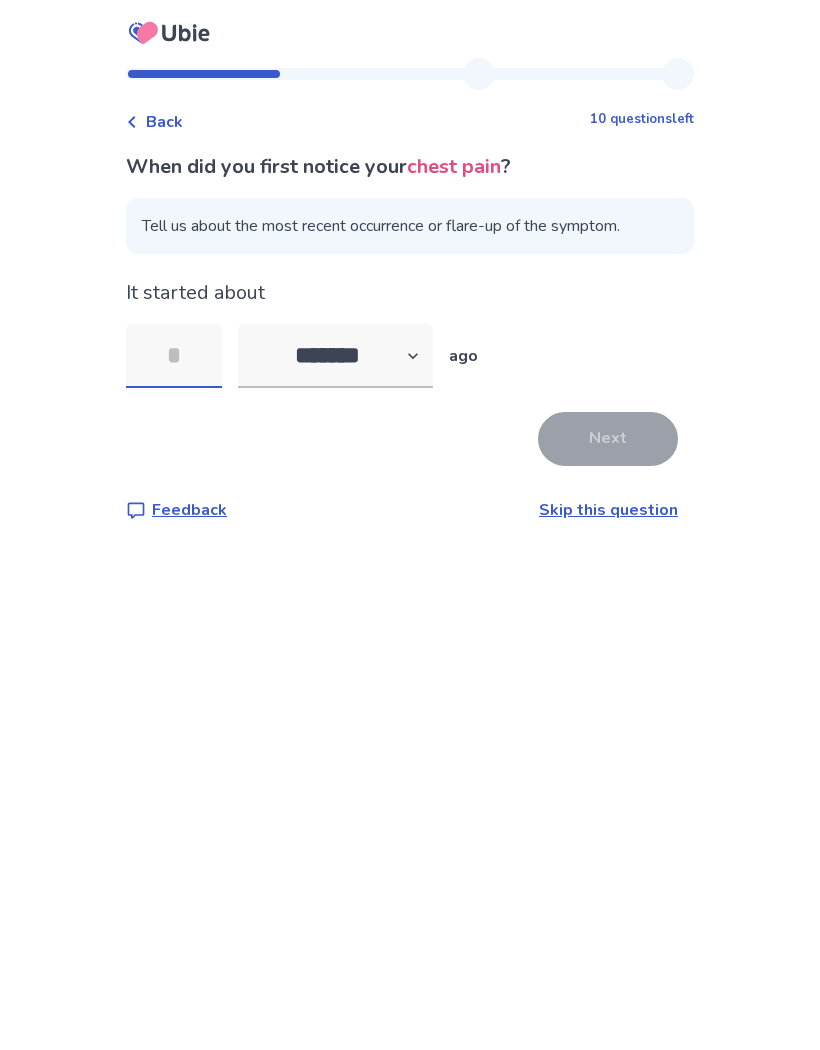 click at bounding box center [174, 356] 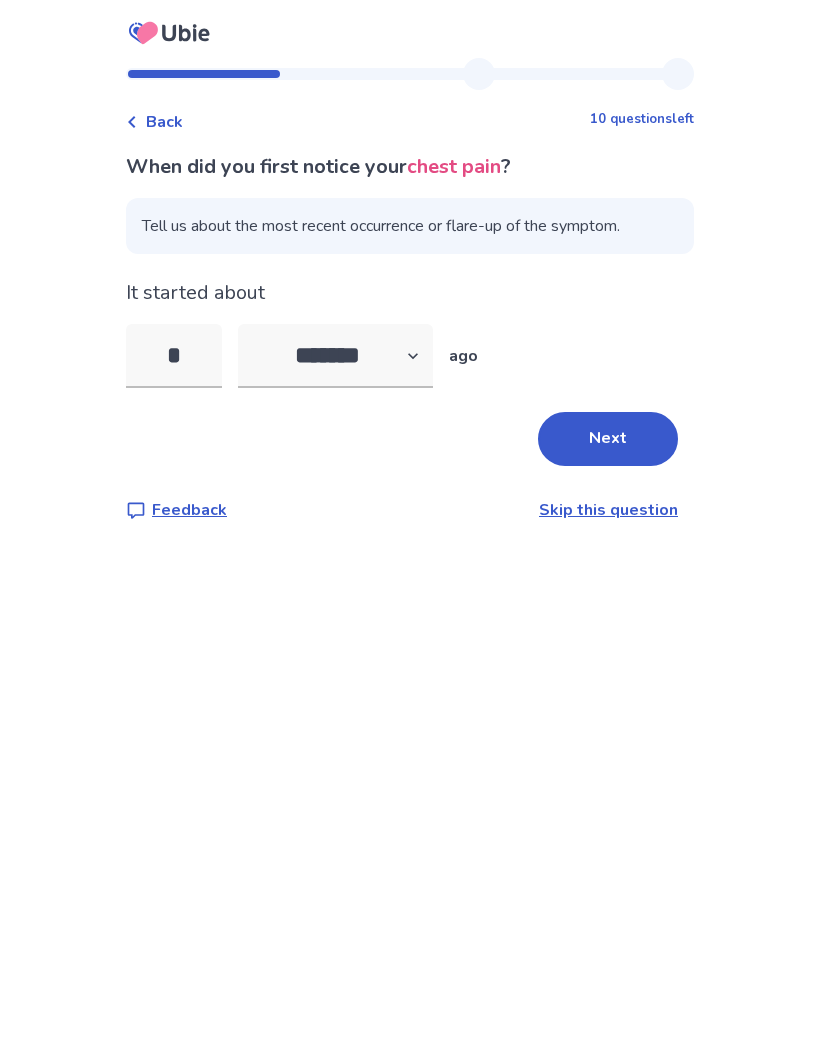 click on "Next" at bounding box center [608, 439] 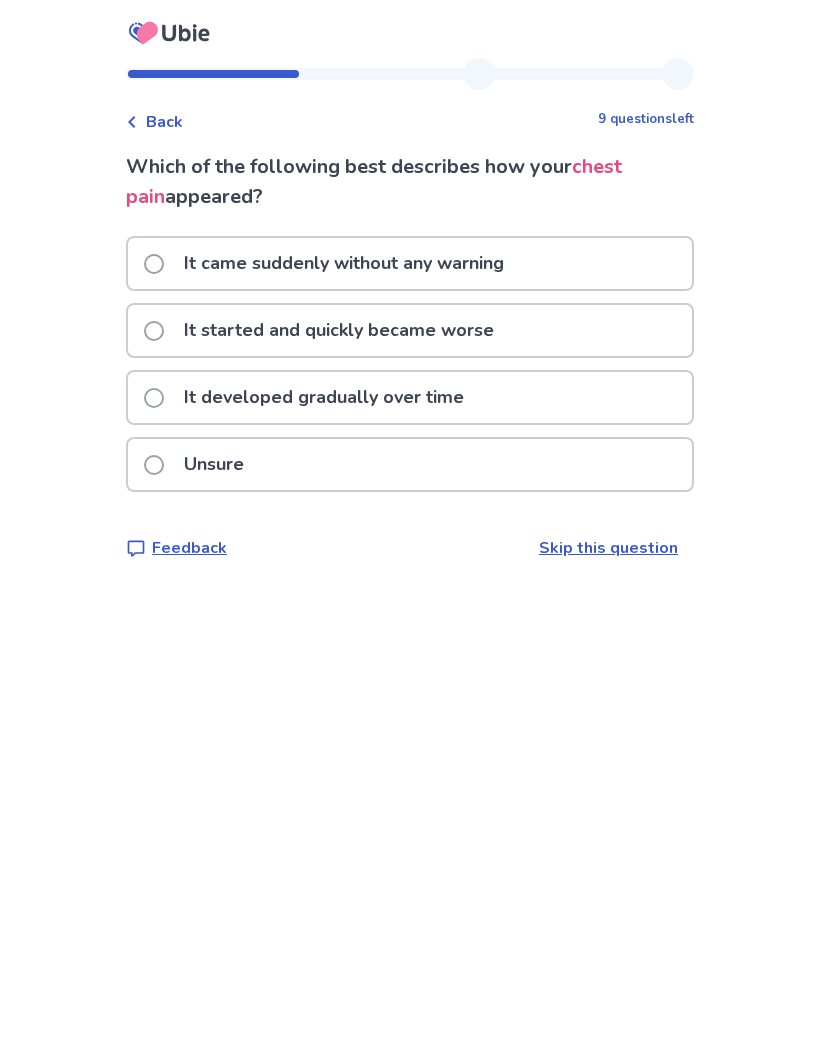 click on "It came suddenly without any warning" at bounding box center (330, 263) 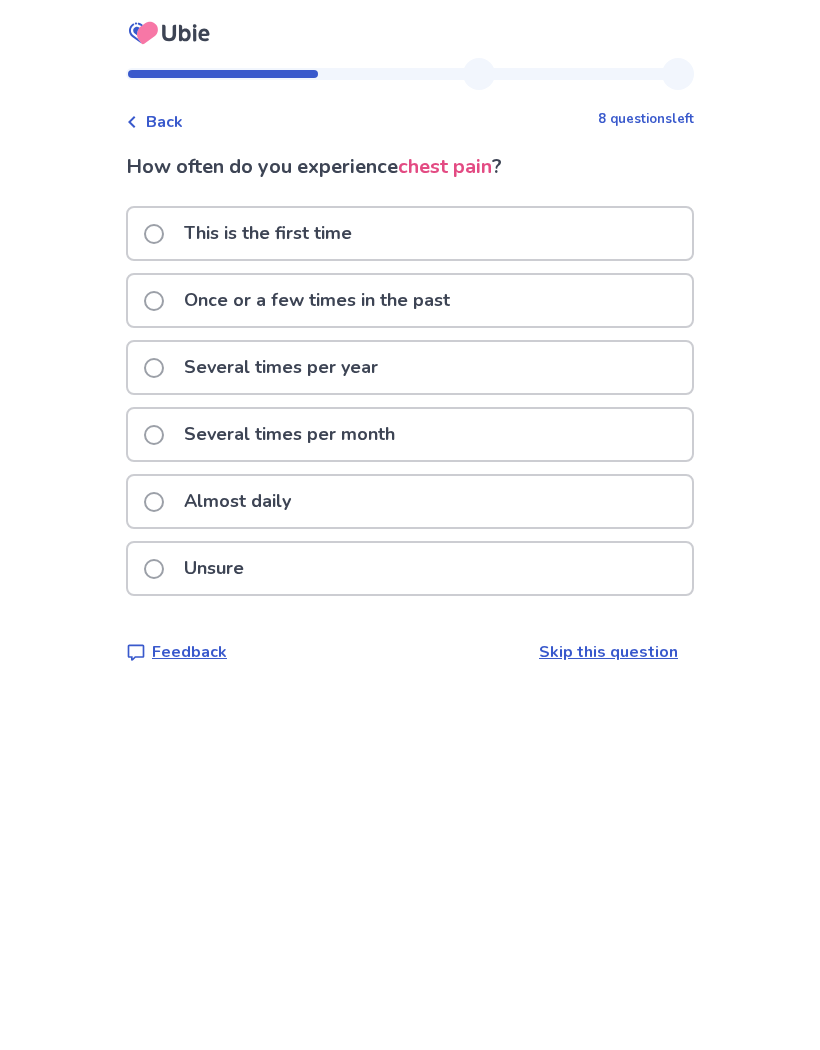 click on "Once or a few times in the past" at bounding box center [303, 300] 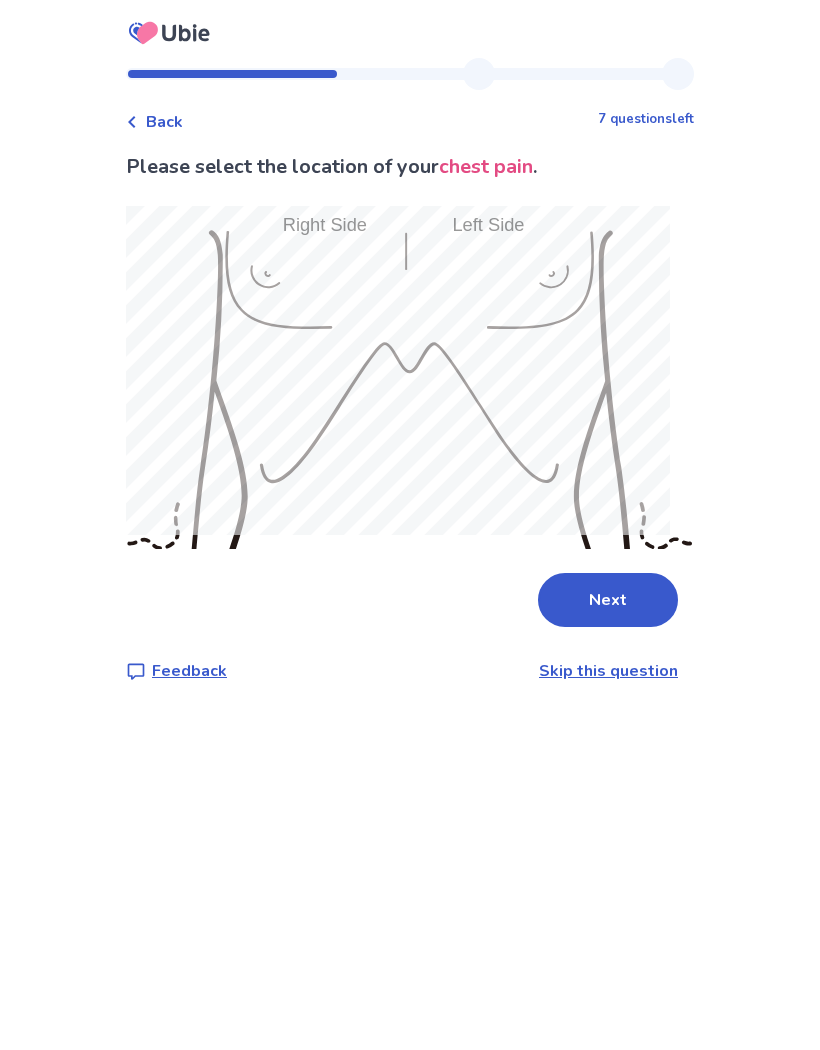 click on "Next" at bounding box center (608, 600) 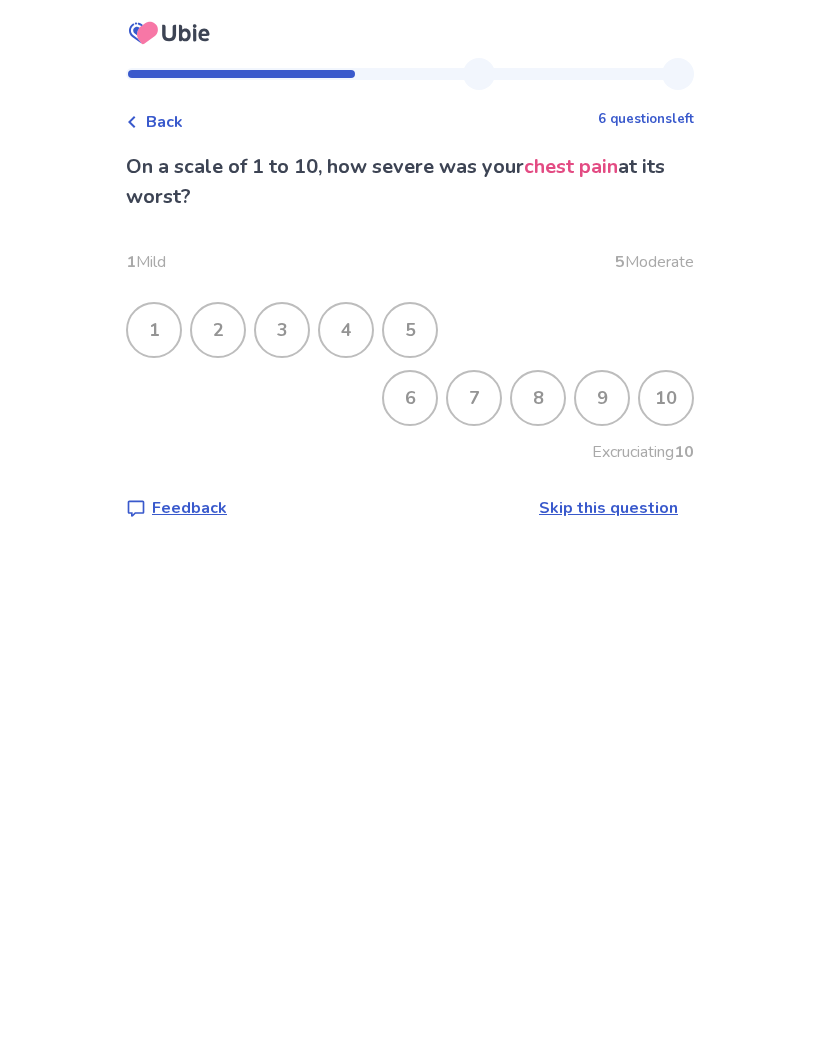click on "3" at bounding box center [282, 330] 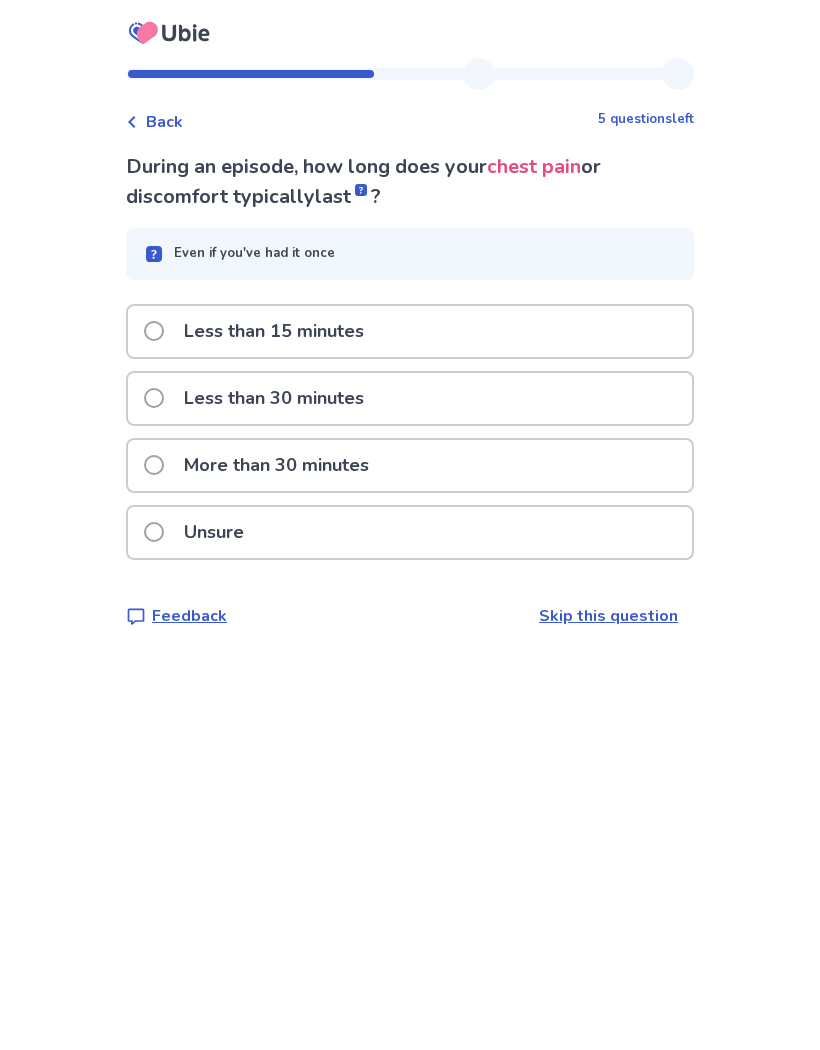 click on "Less than 15 minutes" at bounding box center (260, 331) 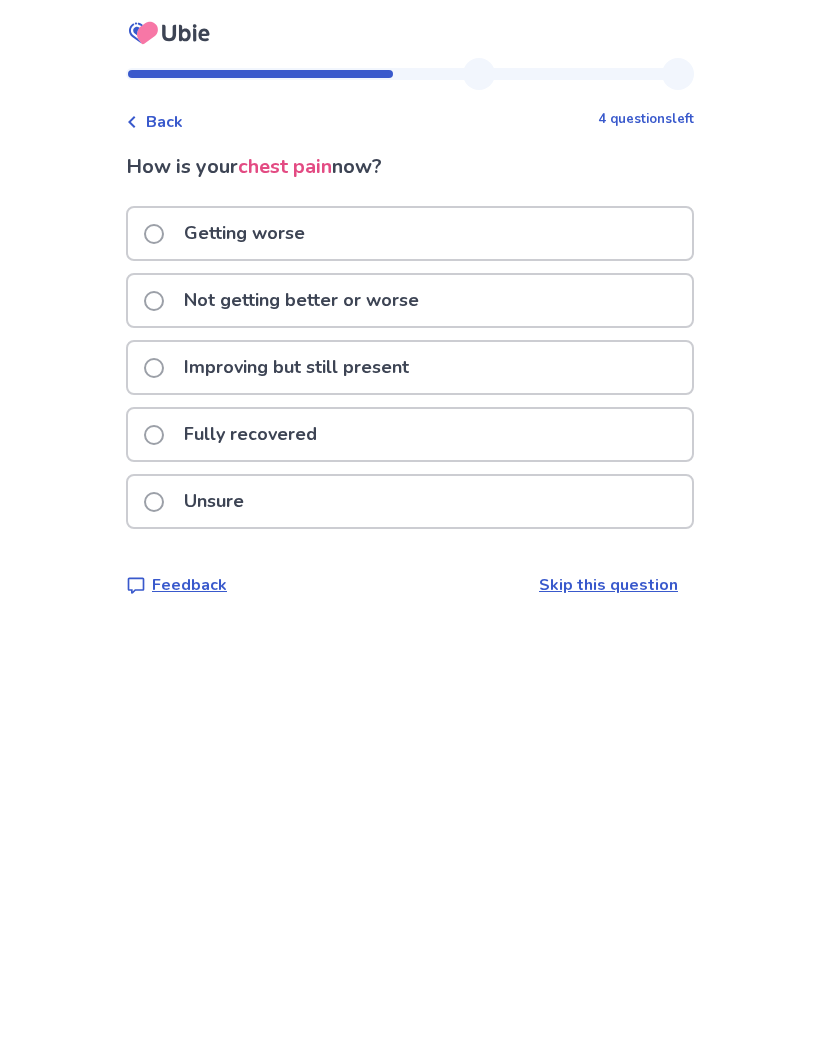 click on "Fully recovered" at bounding box center [250, 434] 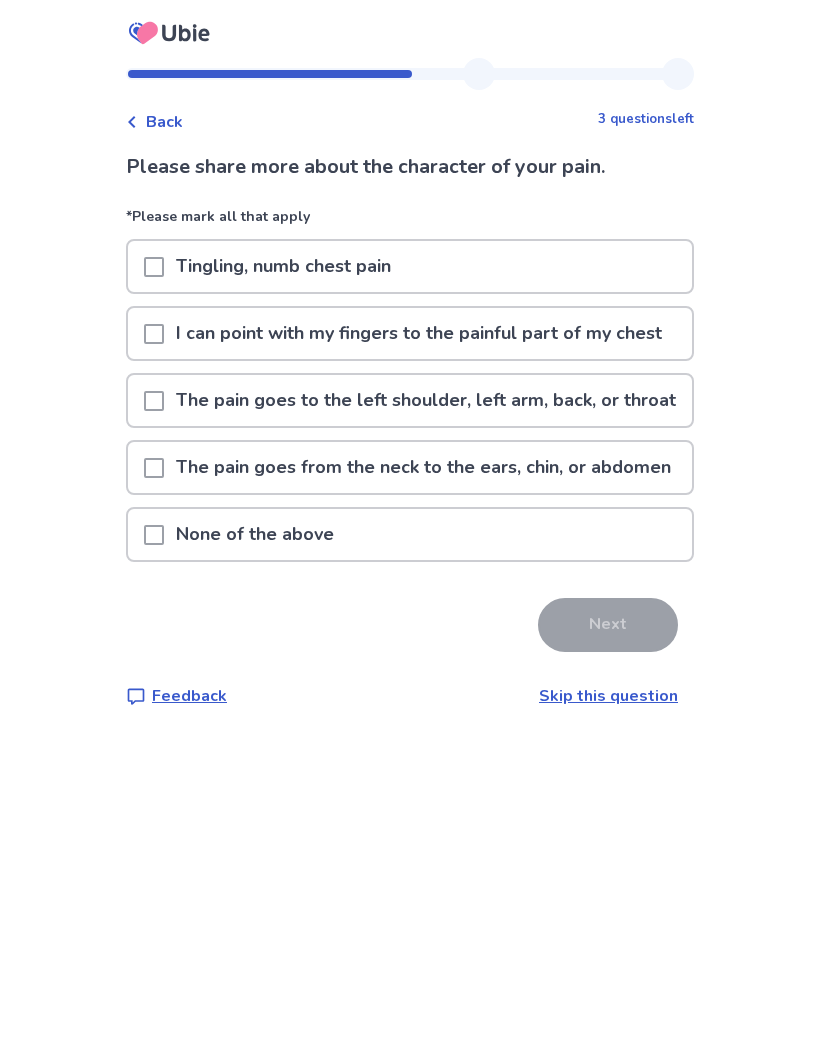 click at bounding box center (154, 334) 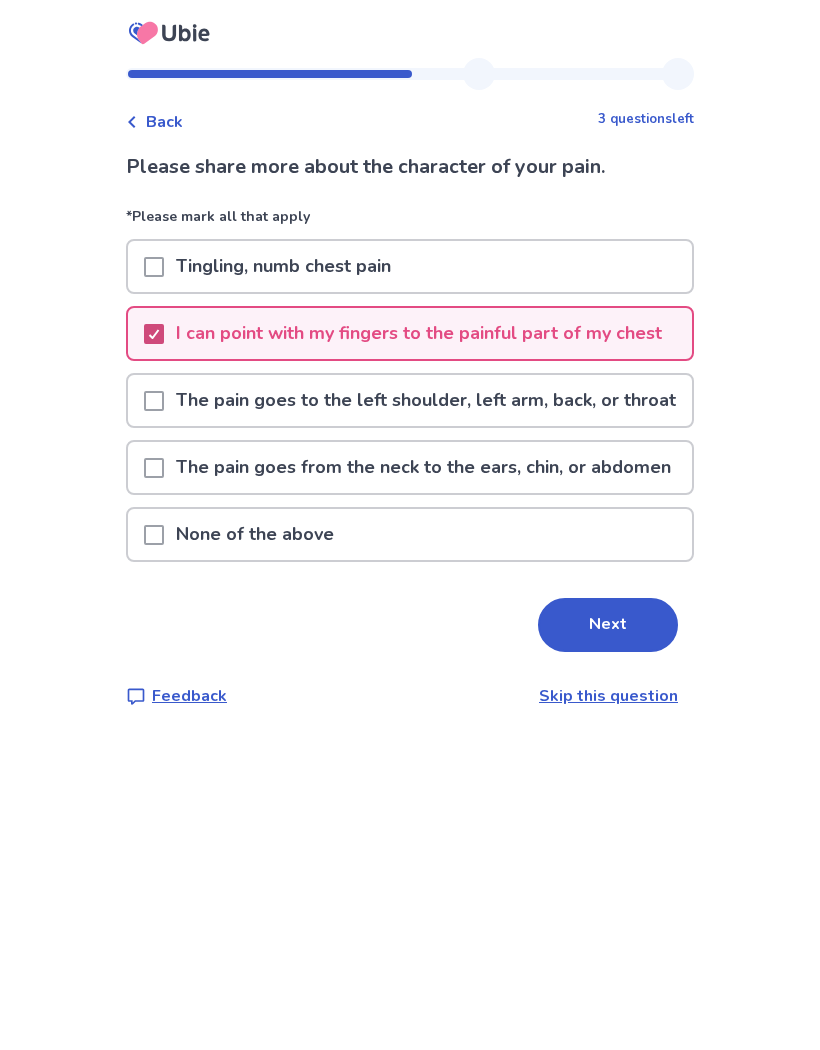 click on "Next" at bounding box center [608, 625] 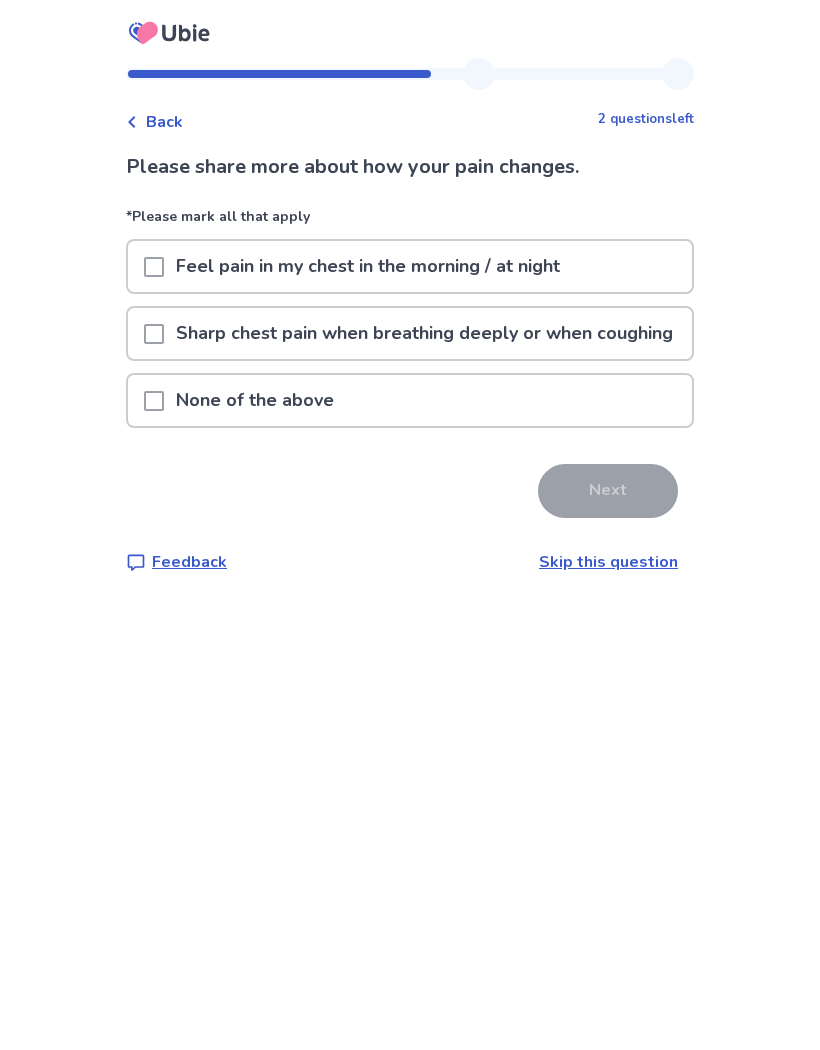 click at bounding box center [154, 401] 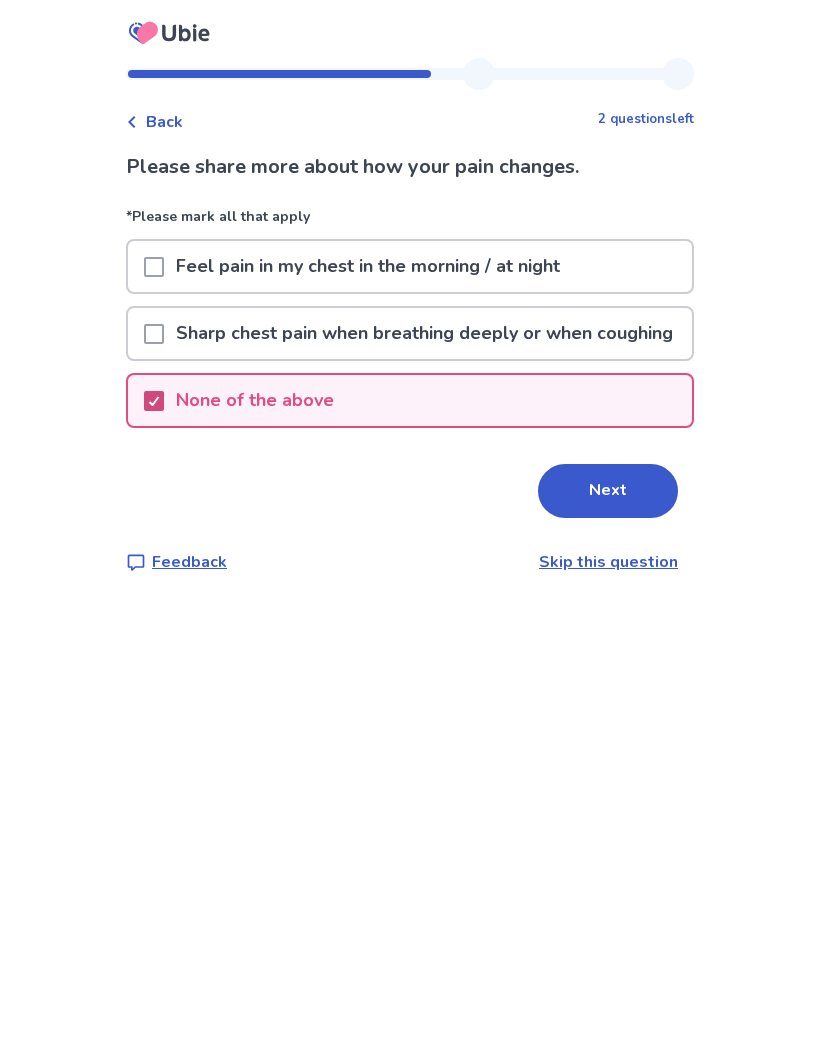 click on "Next" at bounding box center [608, 491] 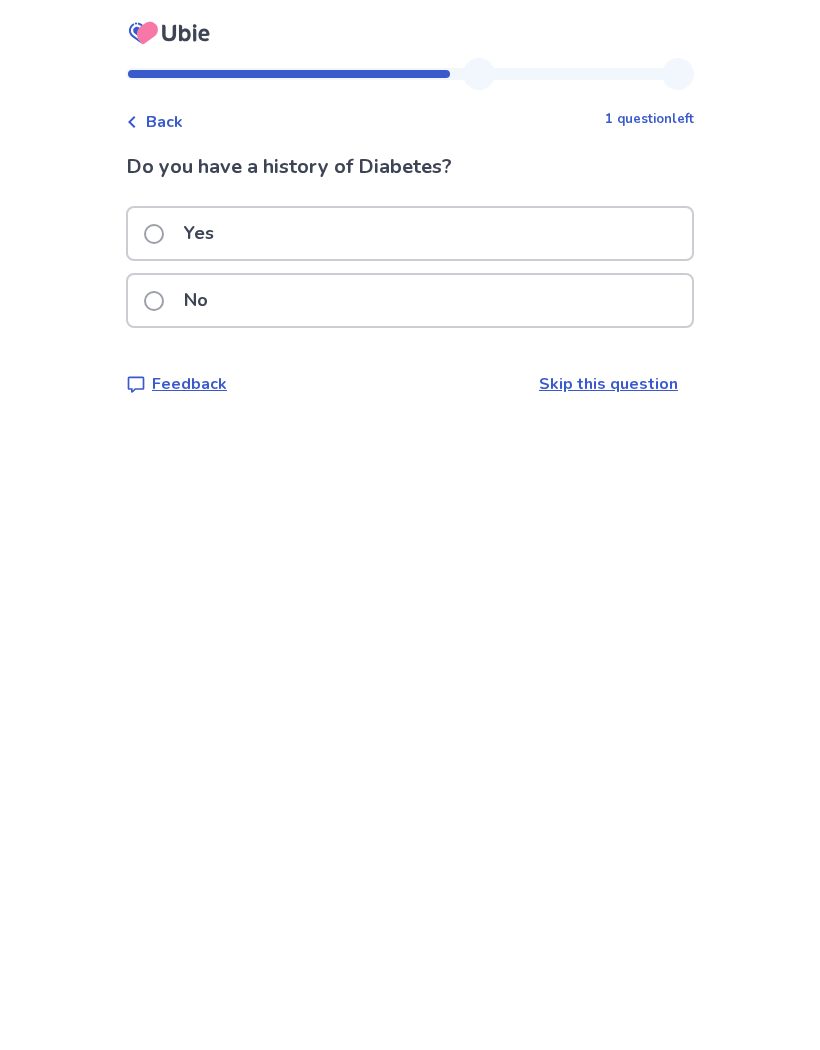 click at bounding box center (154, 301) 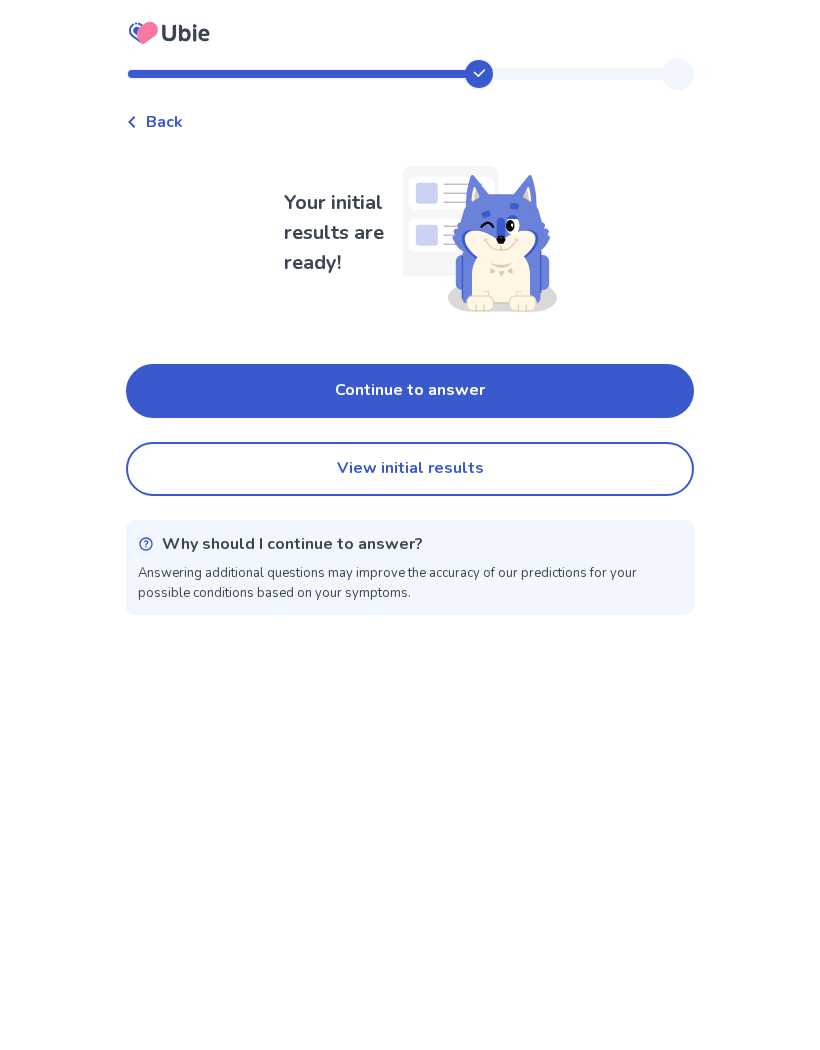 click on "Continue to answer" at bounding box center (410, 391) 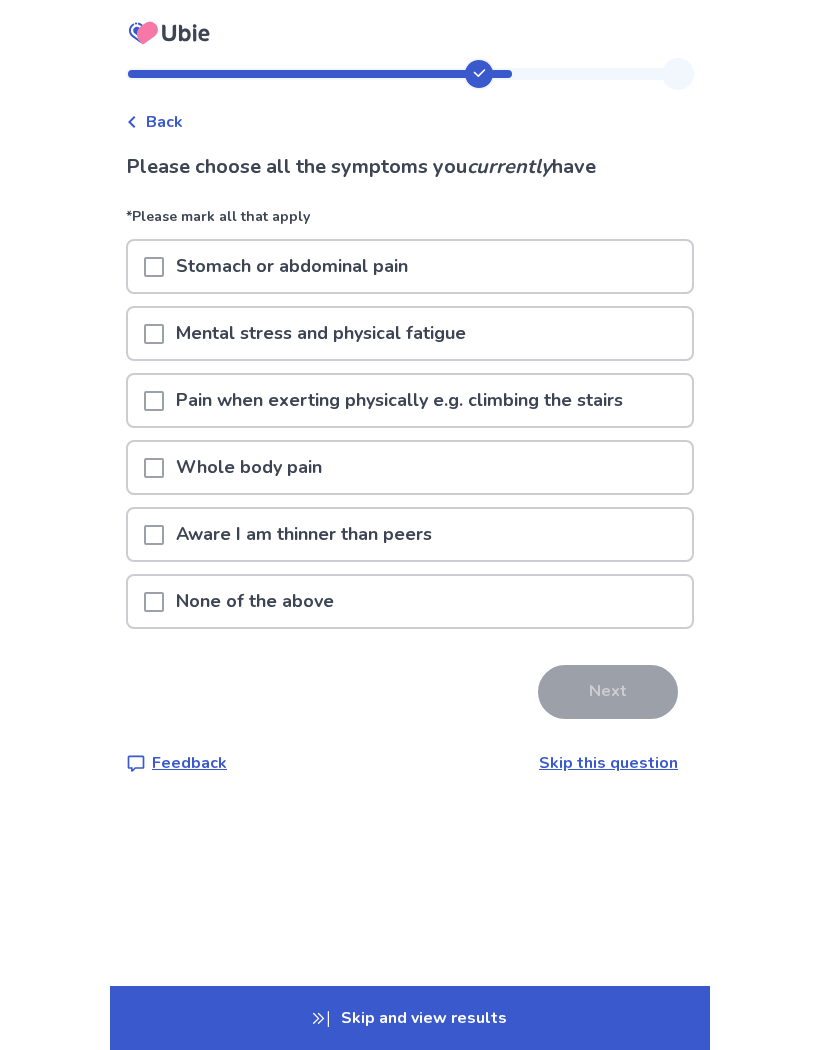 click at bounding box center (154, 602) 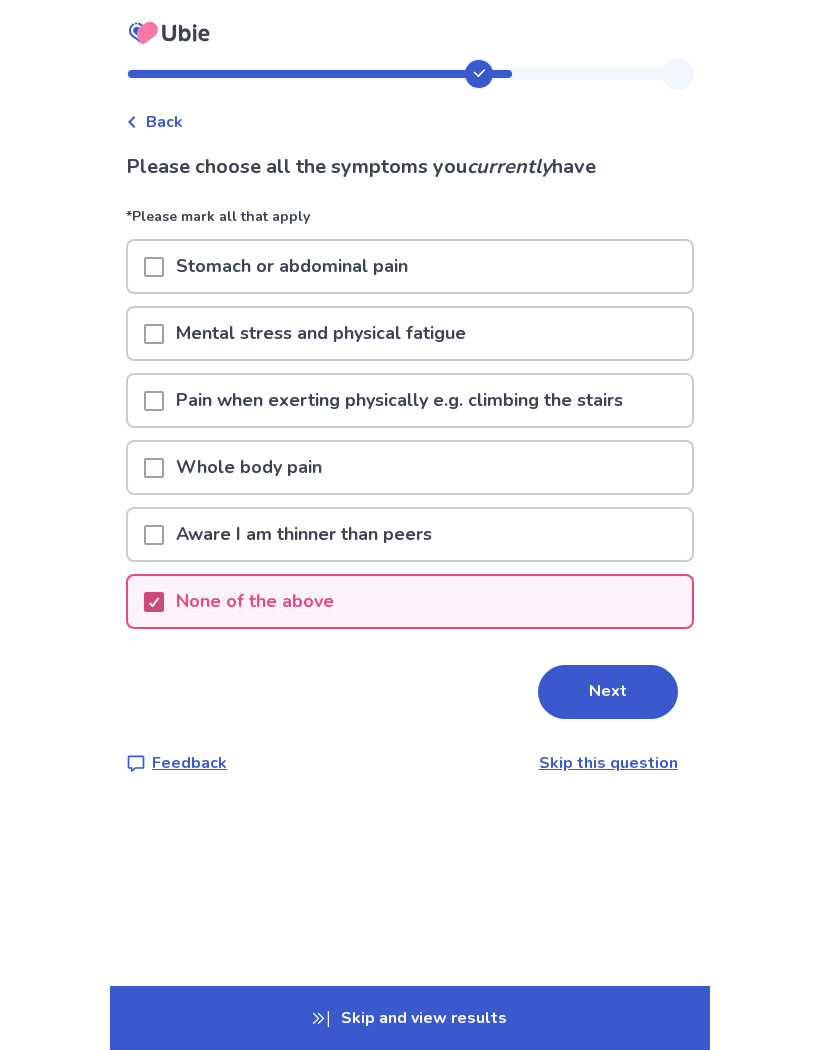 click on "Next" at bounding box center [608, 692] 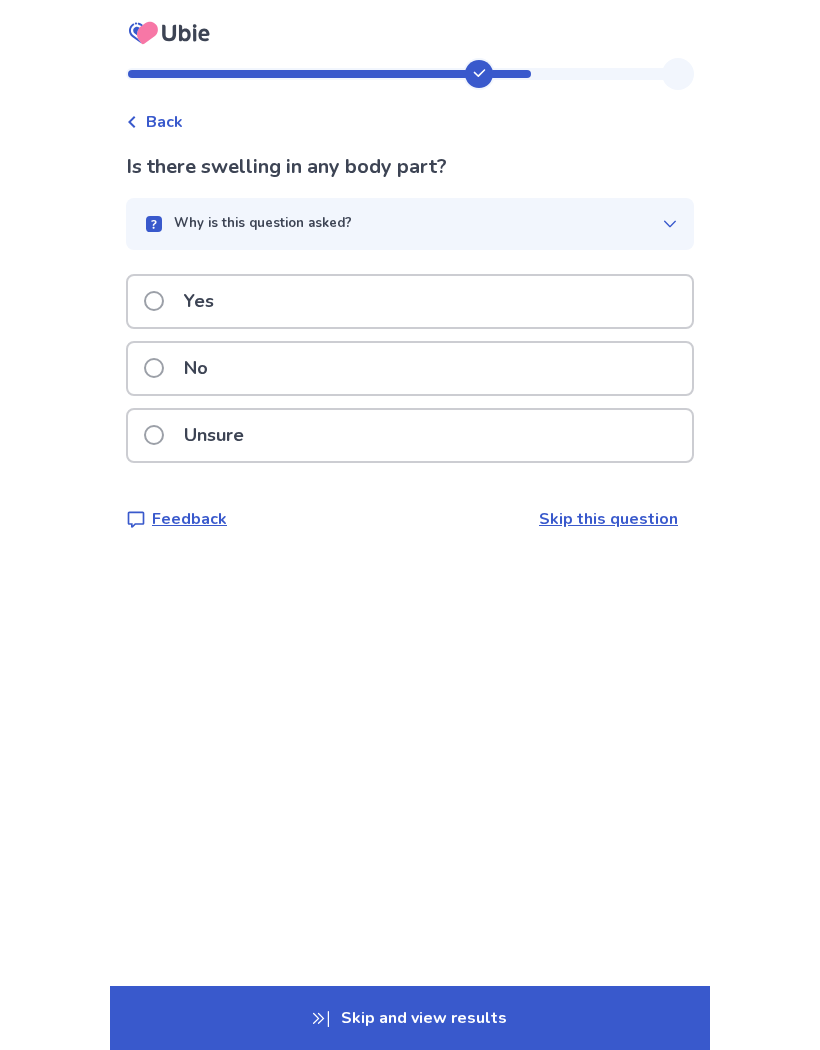 click on "No" at bounding box center (196, 368) 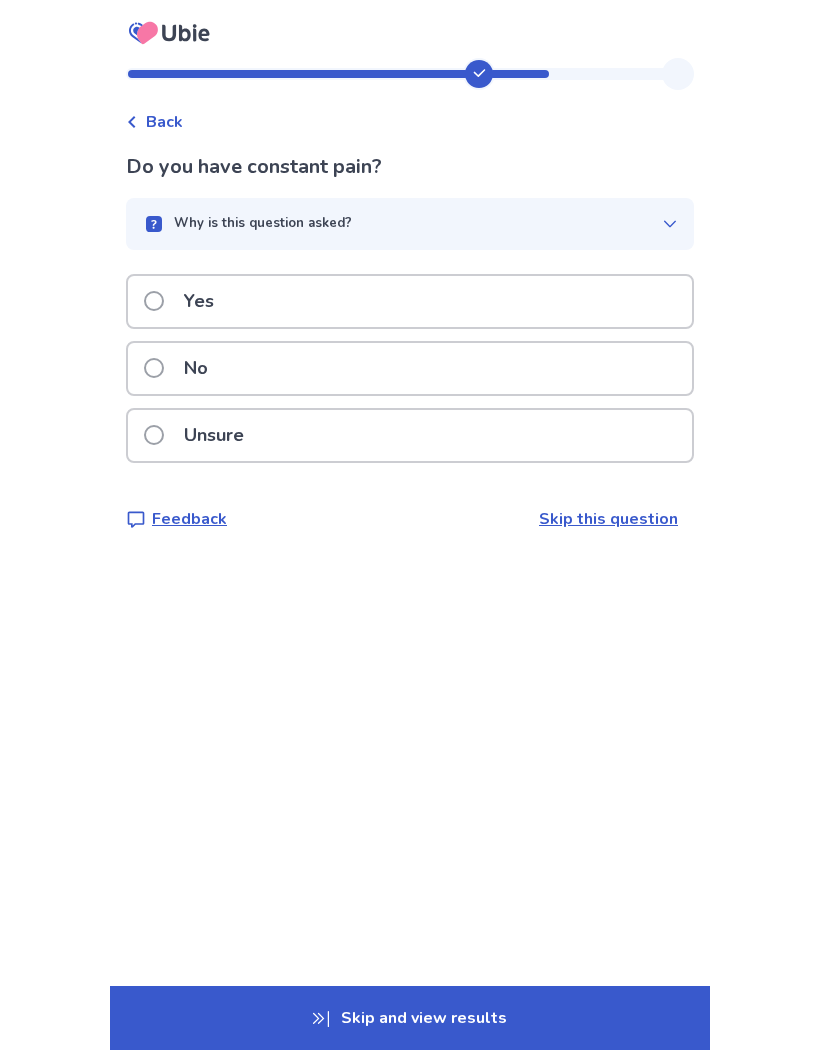 click on "No" at bounding box center (182, 368) 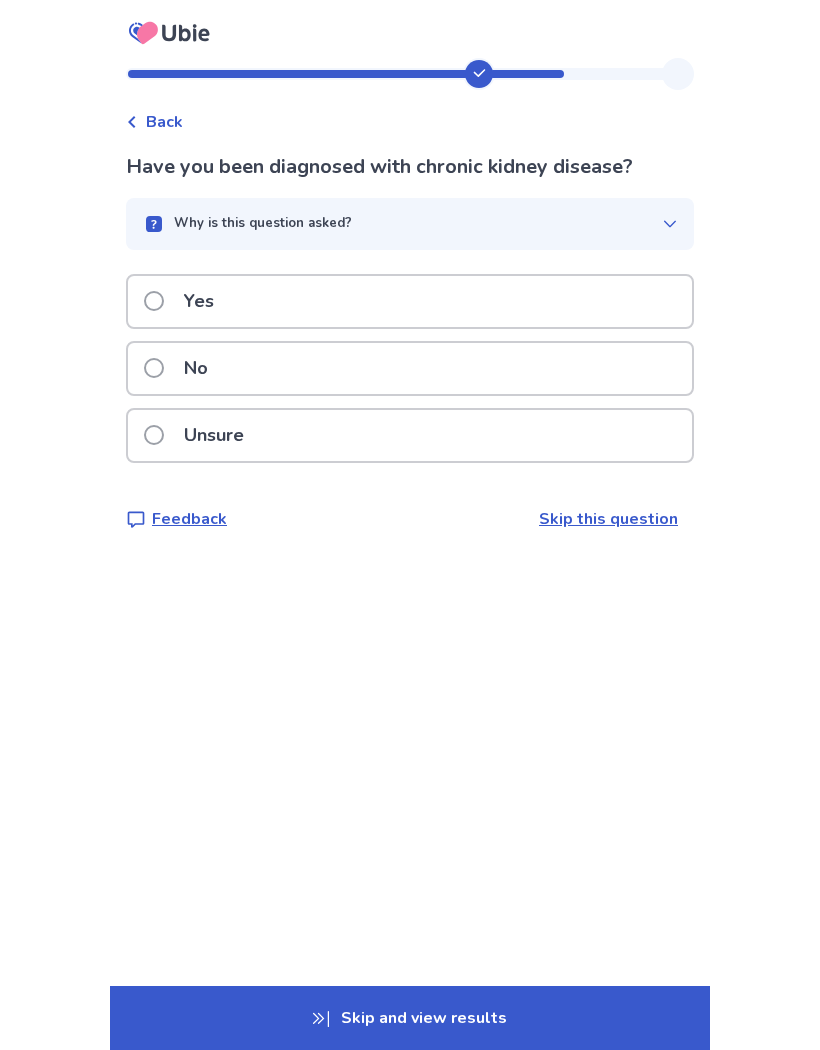 click at bounding box center (154, 368) 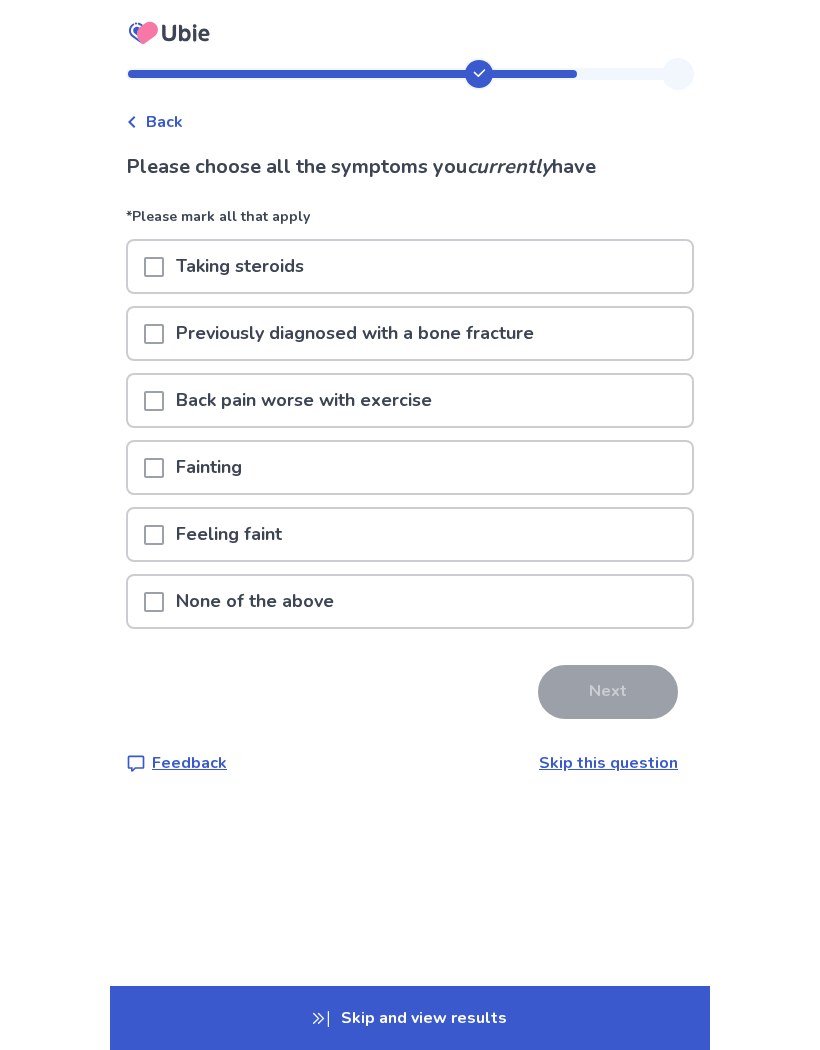 click at bounding box center [154, 602] 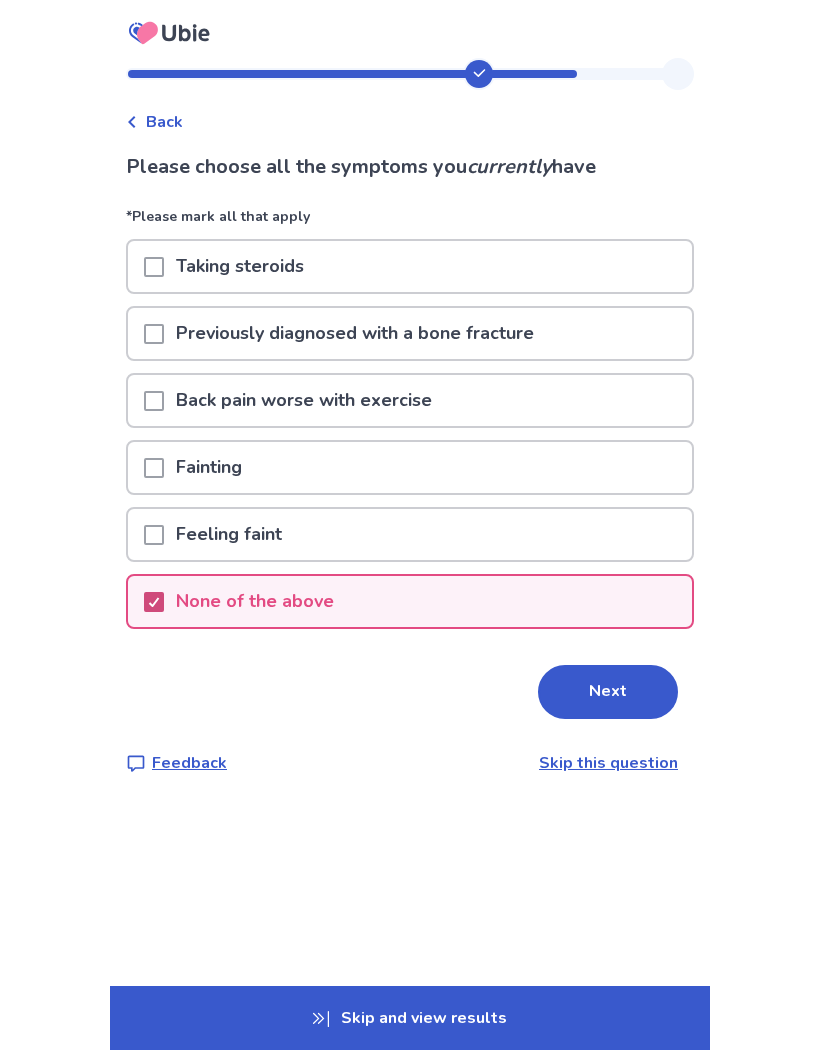 click on "Next" at bounding box center (608, 692) 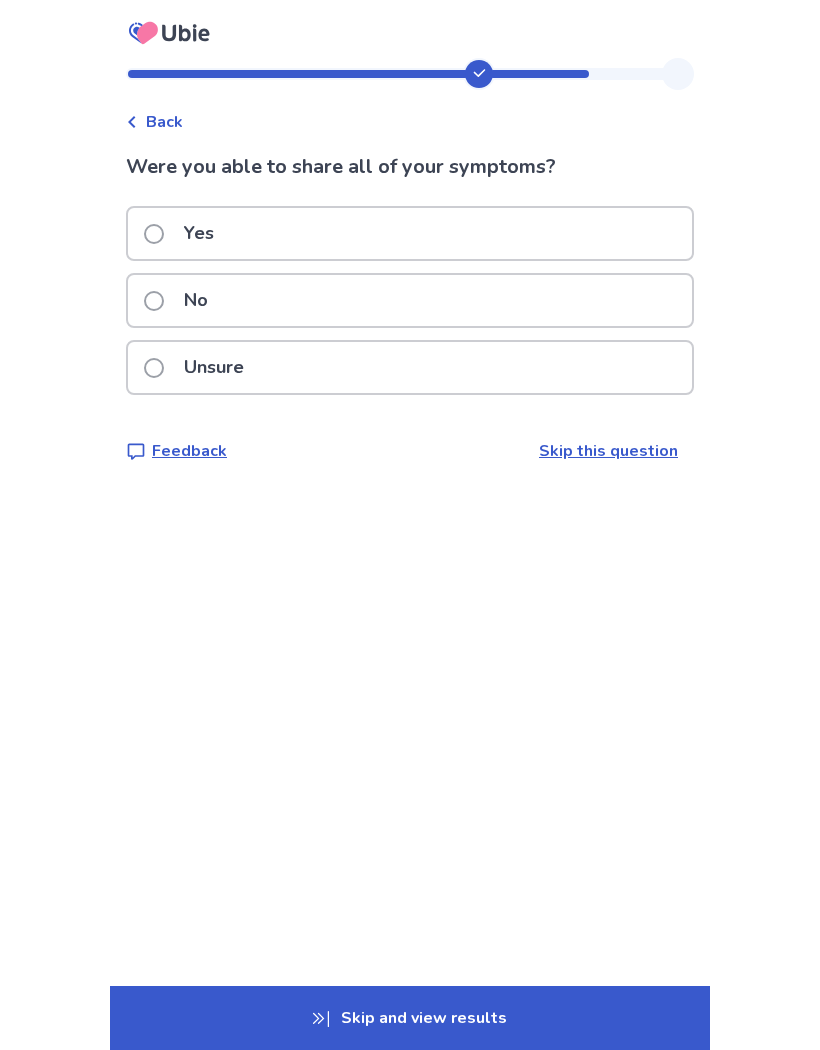 click at bounding box center [154, 234] 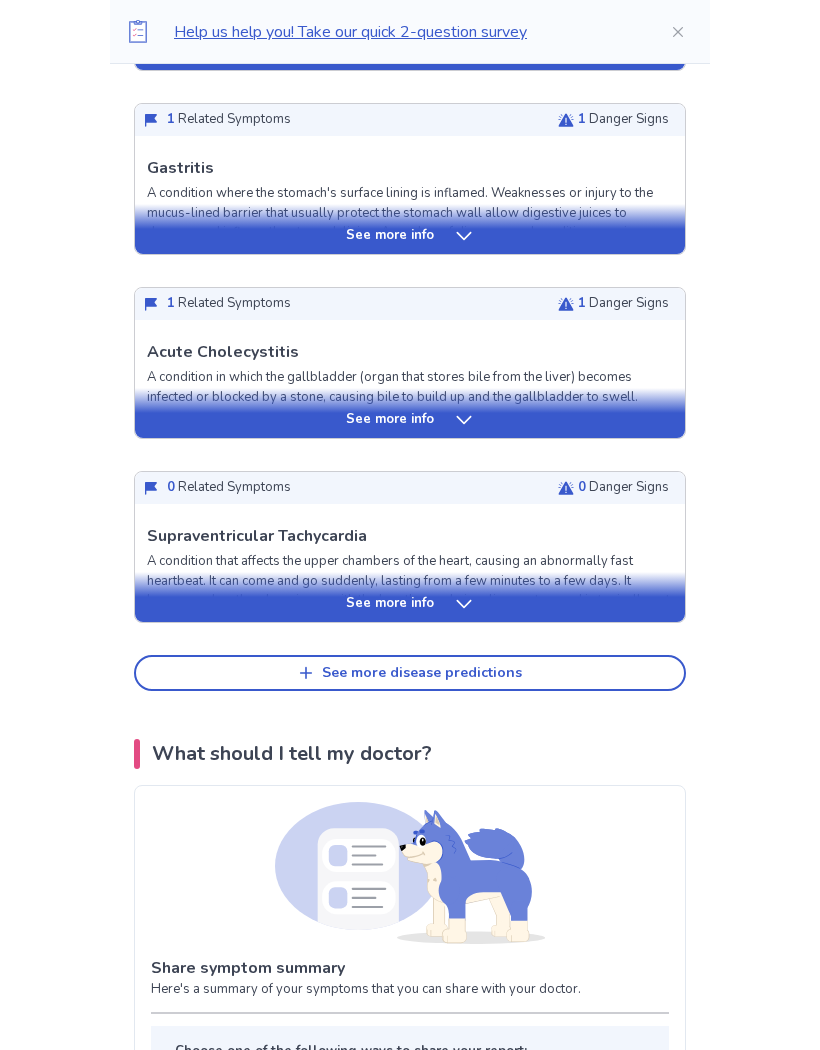 scroll, scrollTop: 742, scrollLeft: 0, axis: vertical 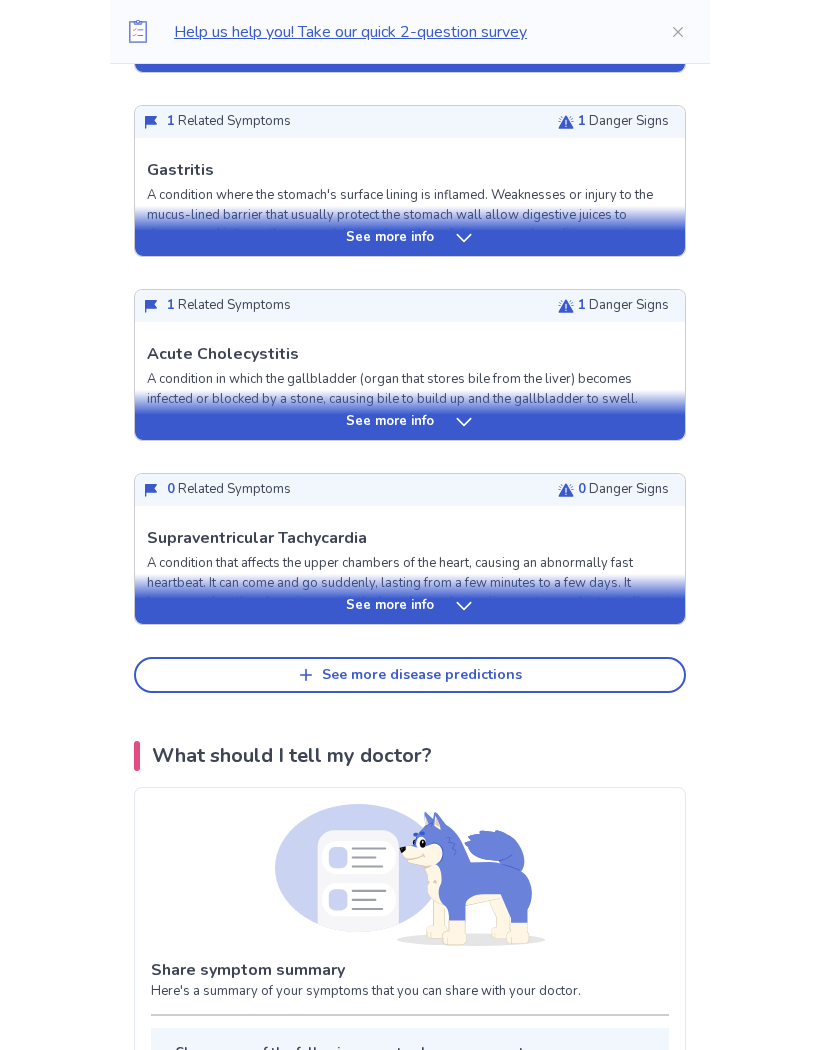 click on "See more info" at bounding box center (410, 599) 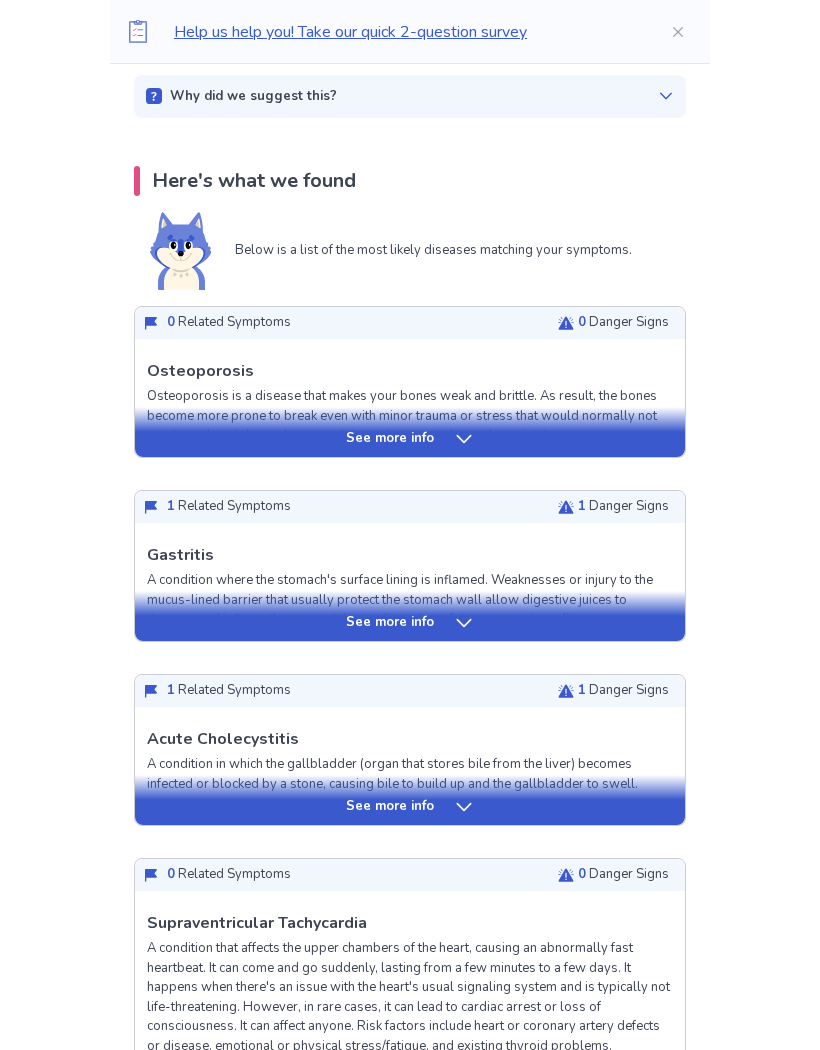 scroll, scrollTop: 326, scrollLeft: 0, axis: vertical 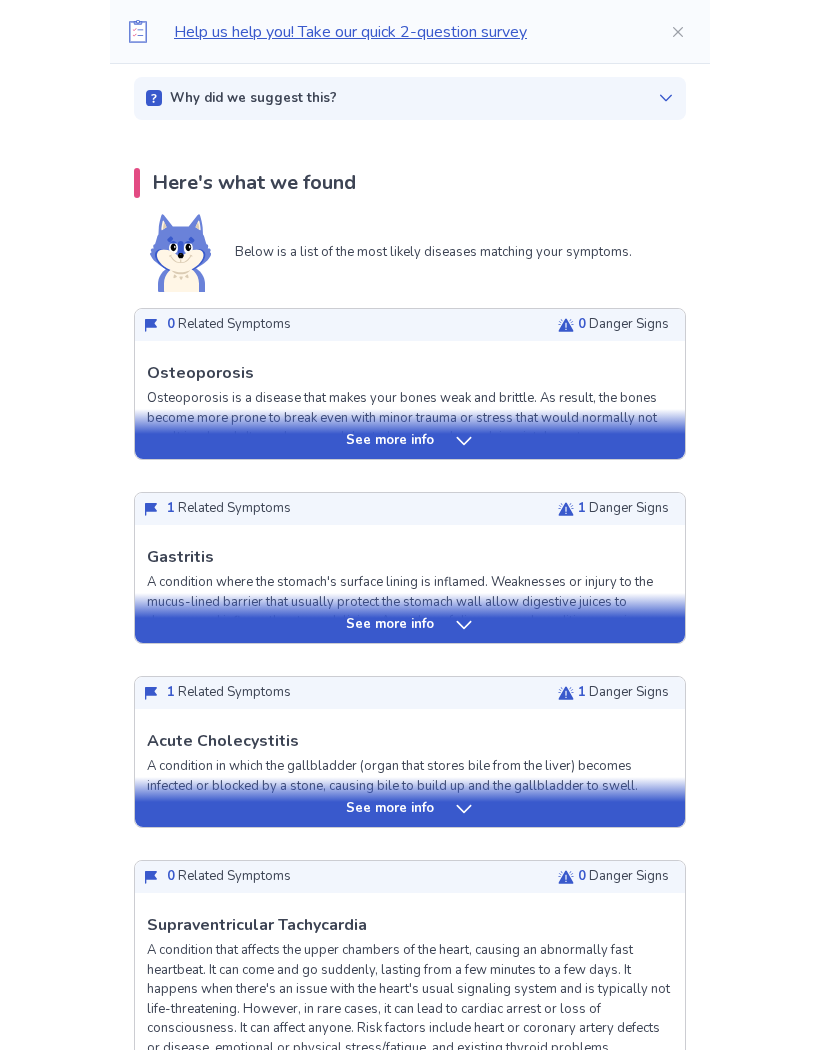 click 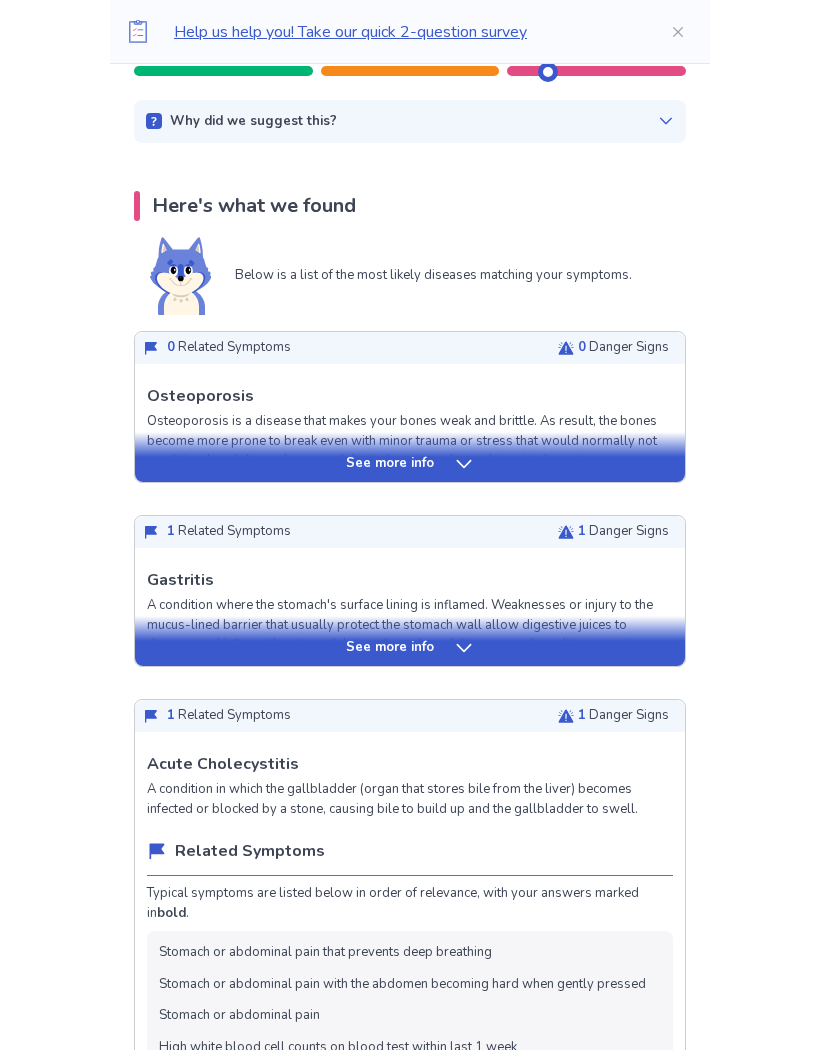 scroll, scrollTop: 302, scrollLeft: 0, axis: vertical 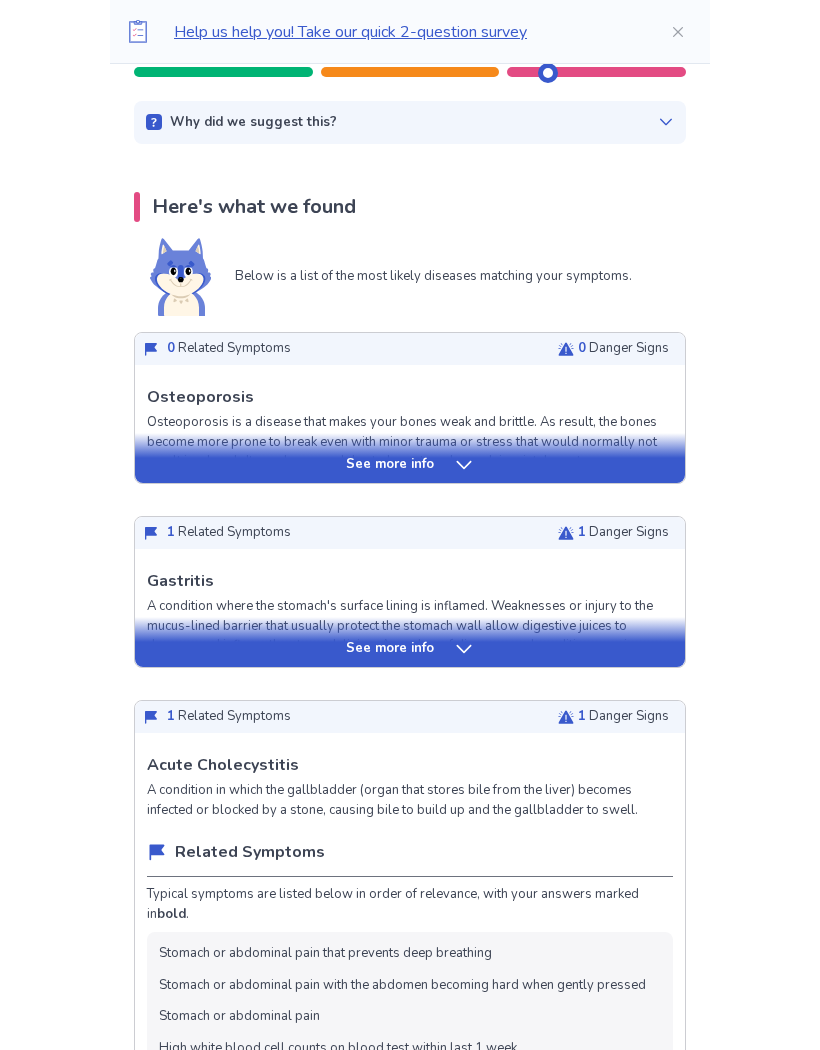 click 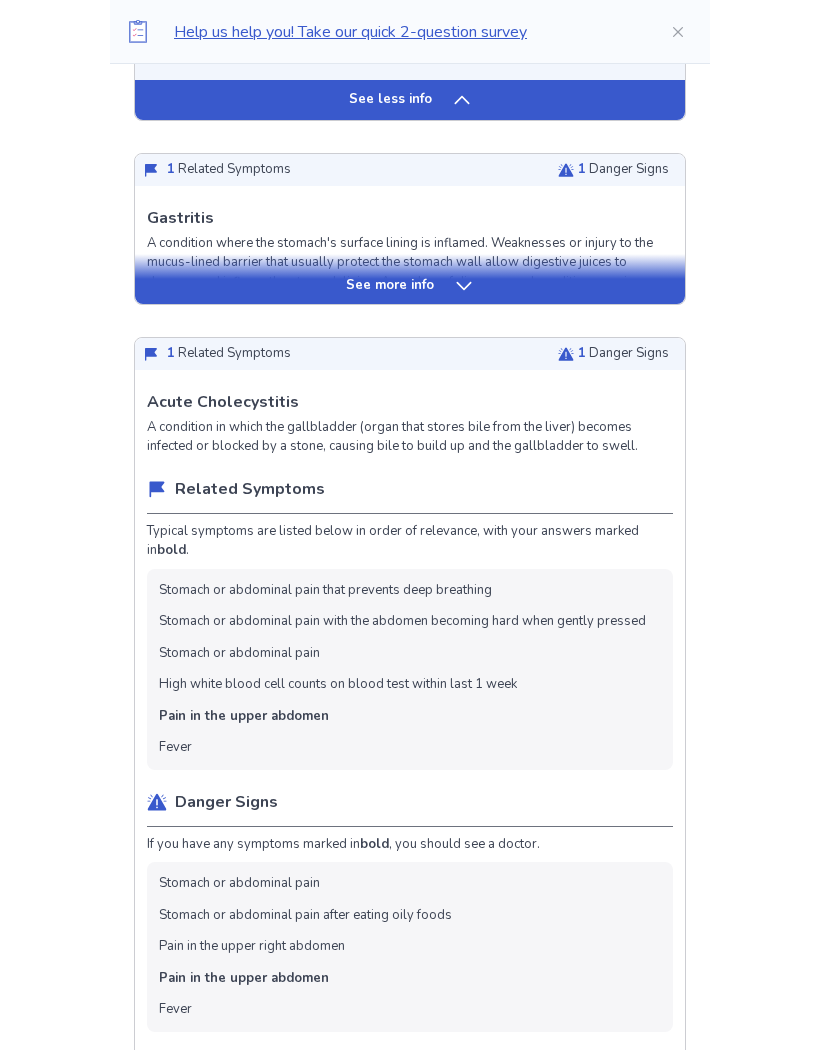 scroll, scrollTop: 1604, scrollLeft: 0, axis: vertical 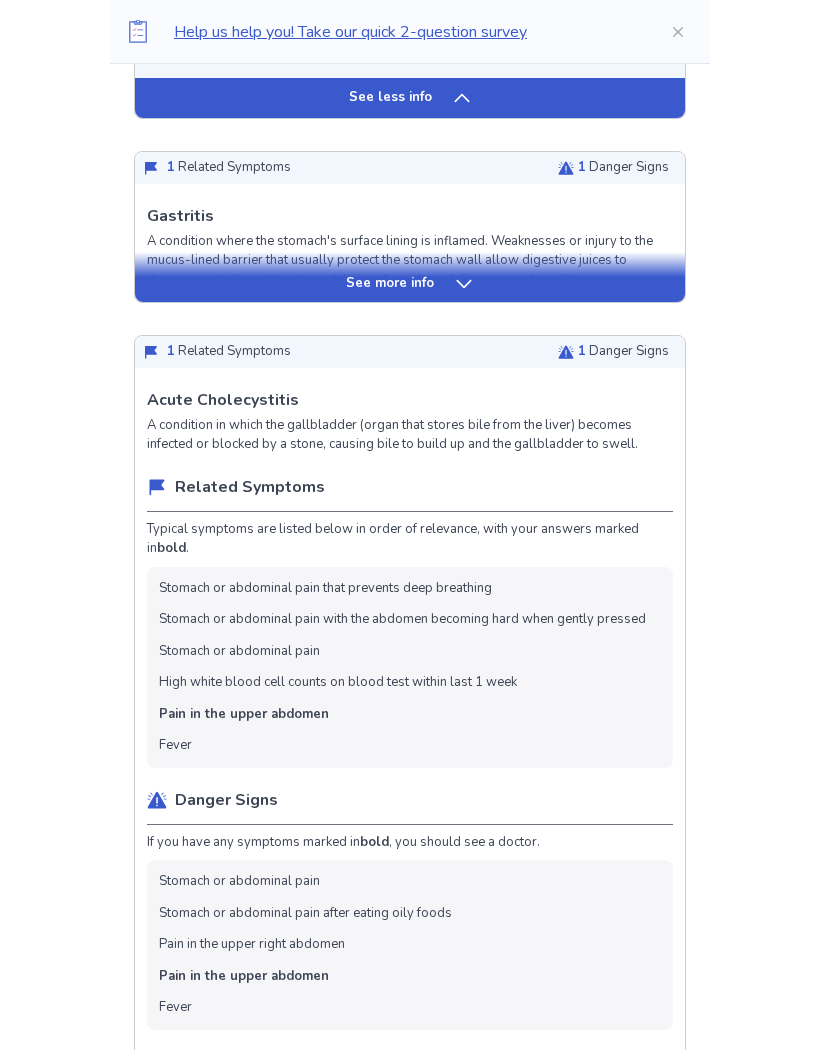click on "See more info" at bounding box center [410, 285] 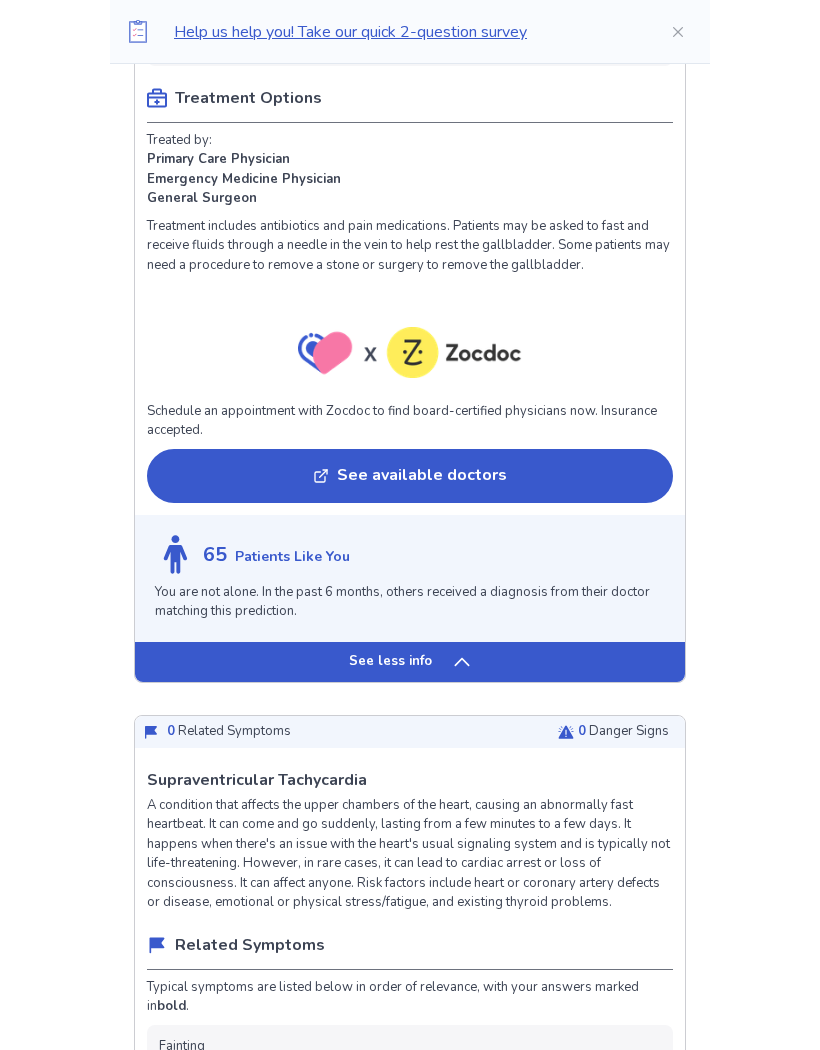 scroll, scrollTop: 3747, scrollLeft: 0, axis: vertical 